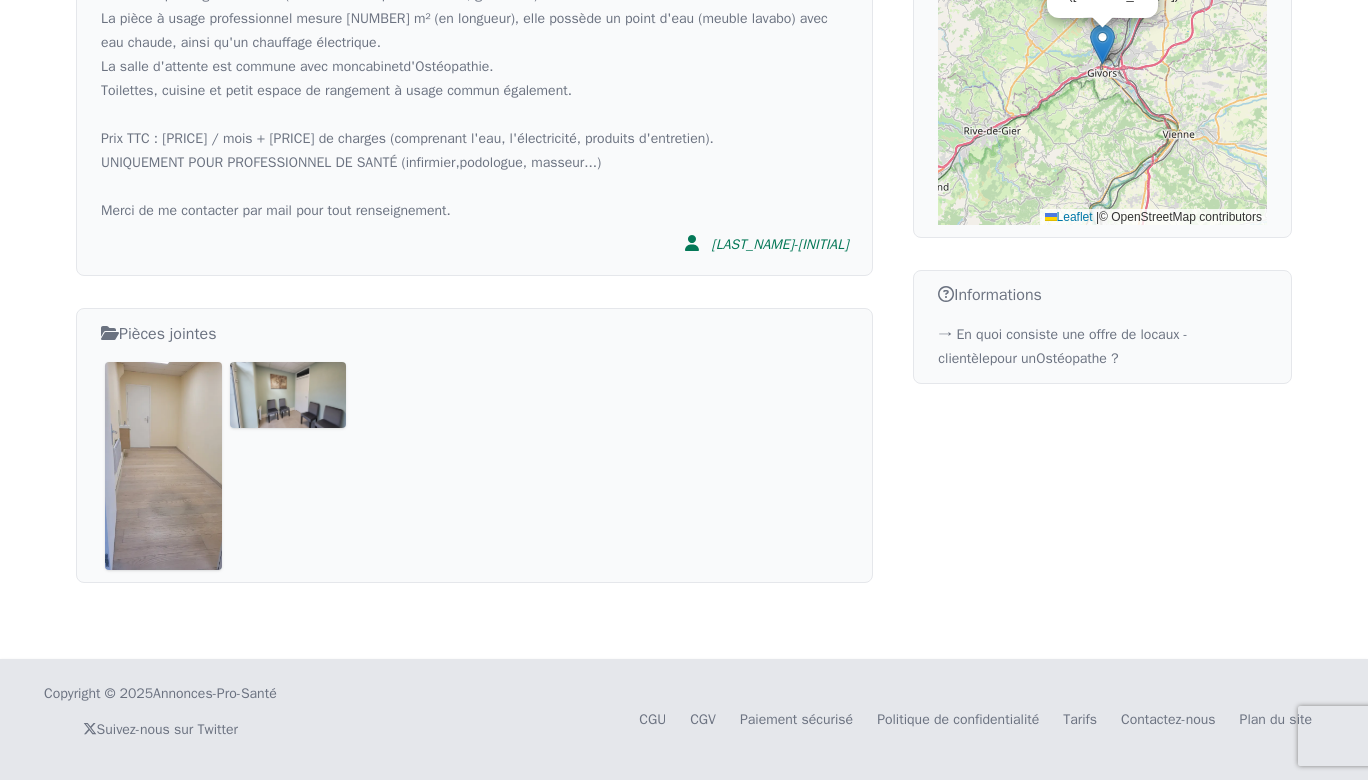 scroll, scrollTop: 0, scrollLeft: 0, axis: both 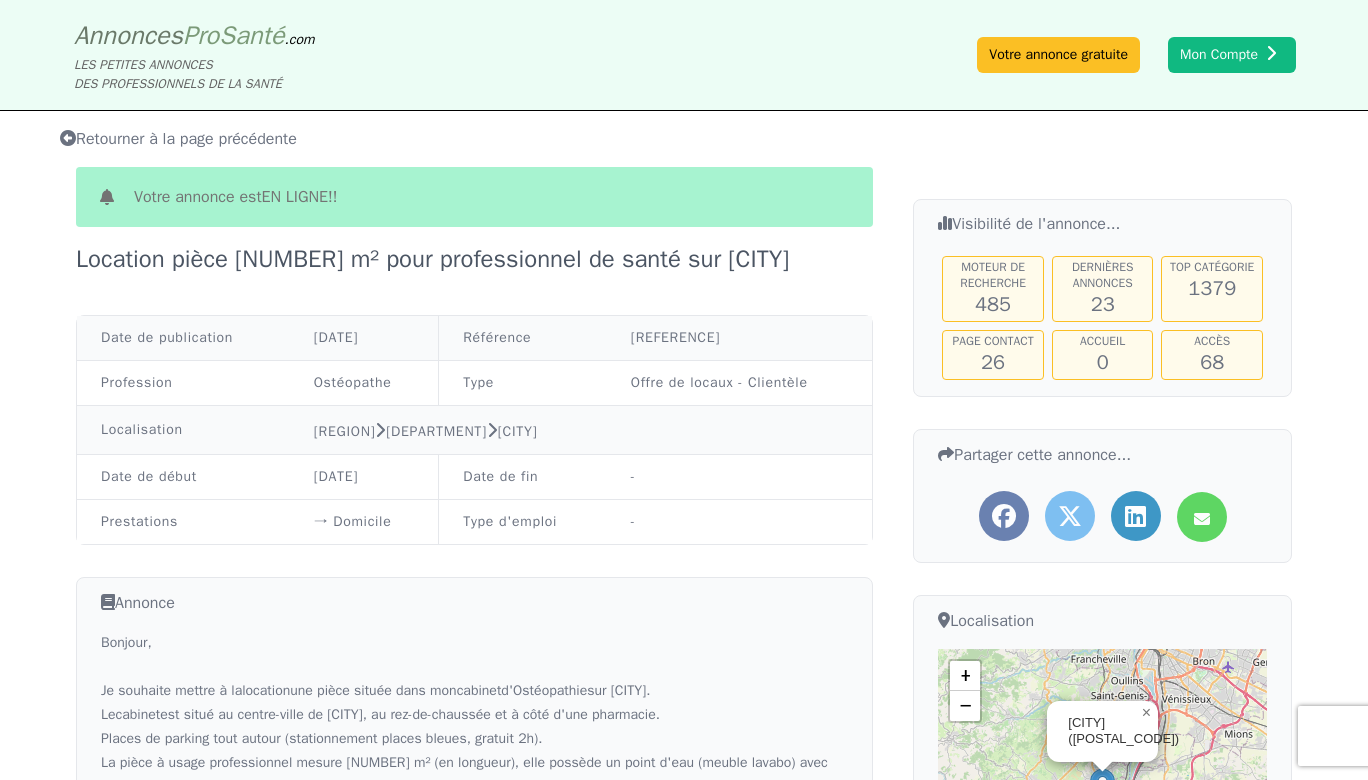 click on "Location pièce [NUMBER] m² pour professionnel de santé sur [CITY]" 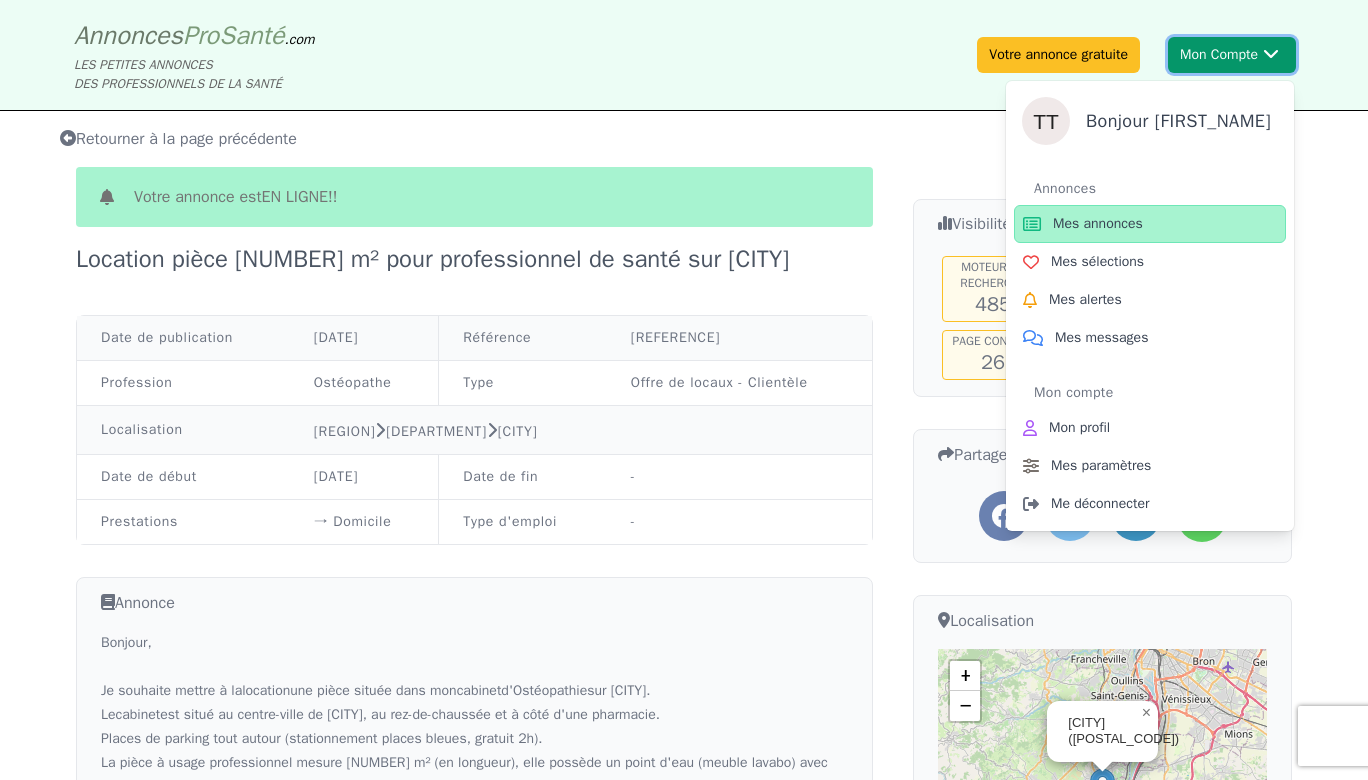 click on "Mon Compte   Bonjour [FIRST_NAME]  Annonces Mes annonces Mes sélections Mes alertes Mes messages Mon compte Mon profil Mes paramètres Me déconnecter" at bounding box center [1232, 55] 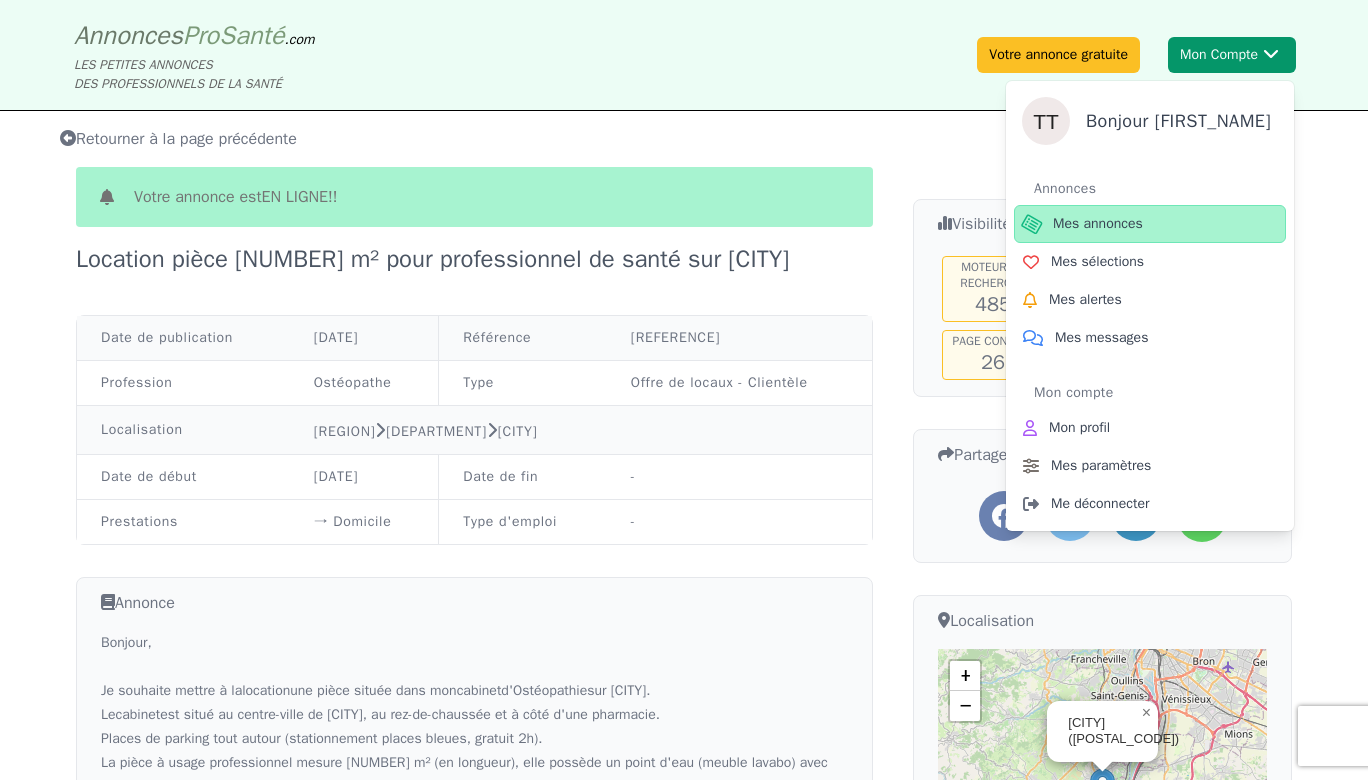 click on "Mes annonces" at bounding box center (1098, 224) 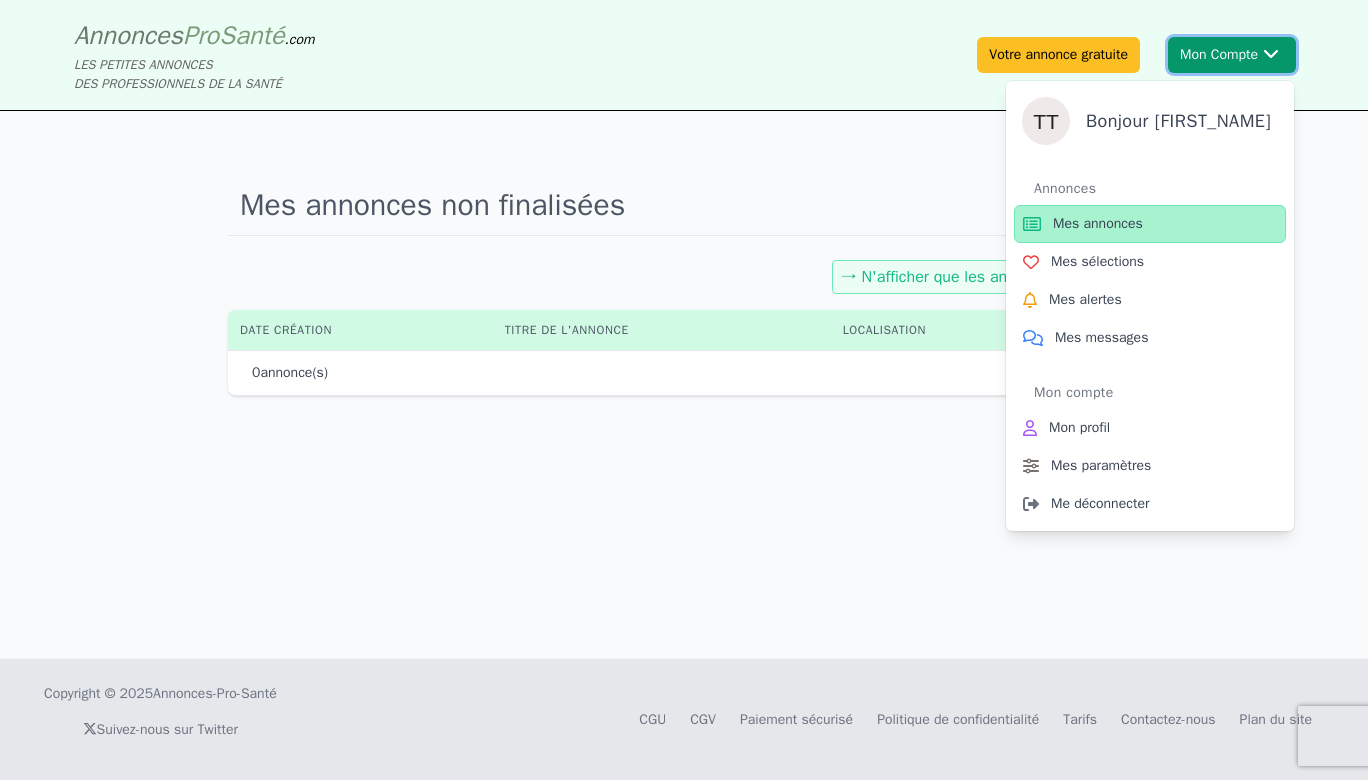 click on "Mon Compte   Bonjour [FIRST_NAME]  Annonces Mes annonces Mes sélections Mes alertes Mes messages Mon compte Mon profil Mes paramètres Me déconnecter" at bounding box center [1232, 55] 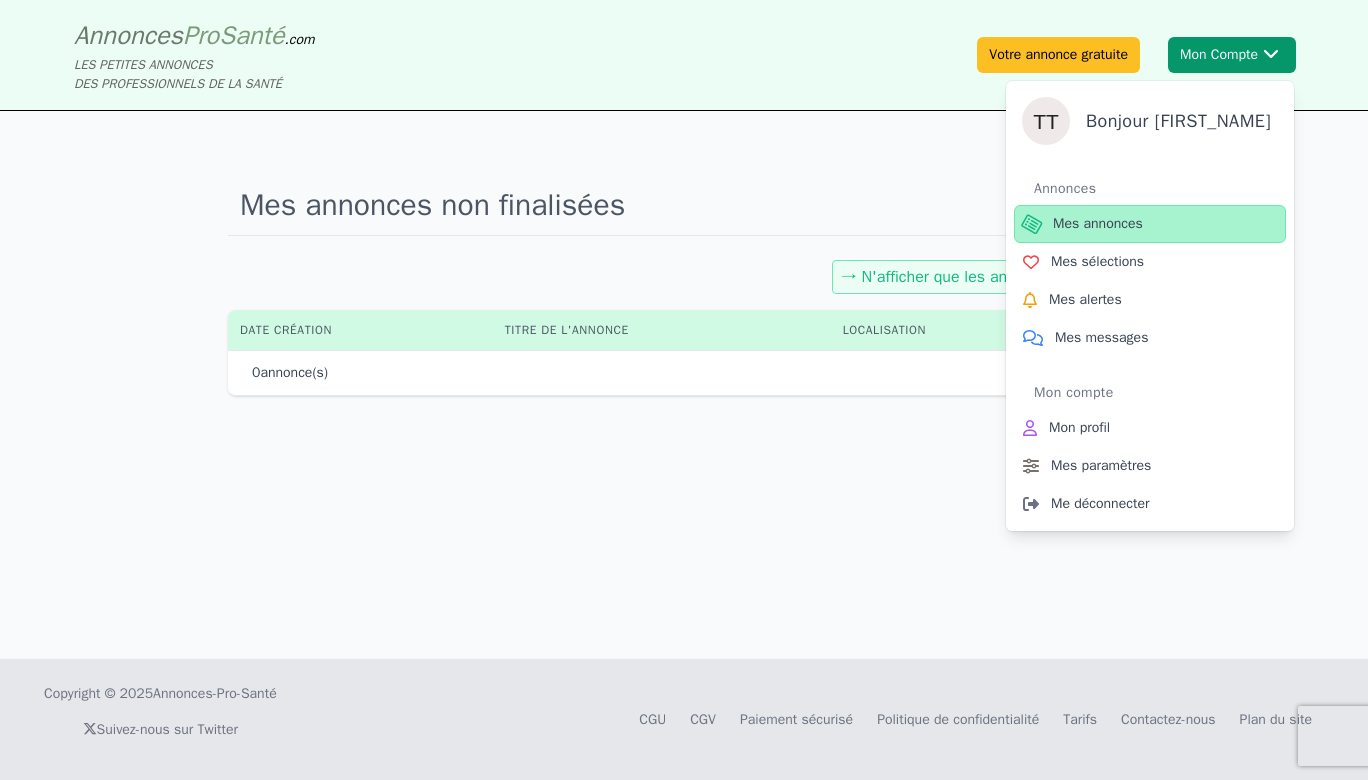 click on "Mes annonces" at bounding box center (1150, 224) 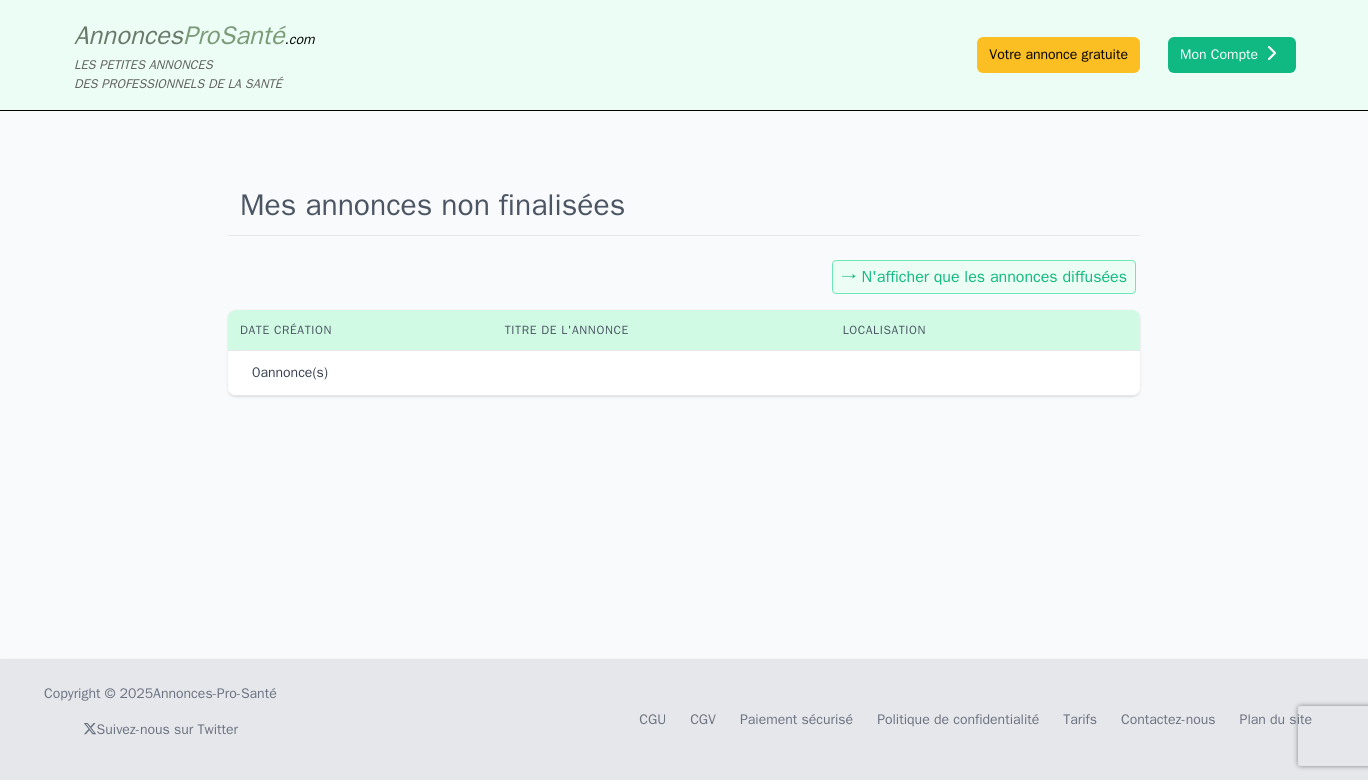 click on "Mes annonces non finalisées  → N'afficher que les annonces diffusées  Date création Titre de l'annonce Localisation [NUMBER]  annonce(s)" 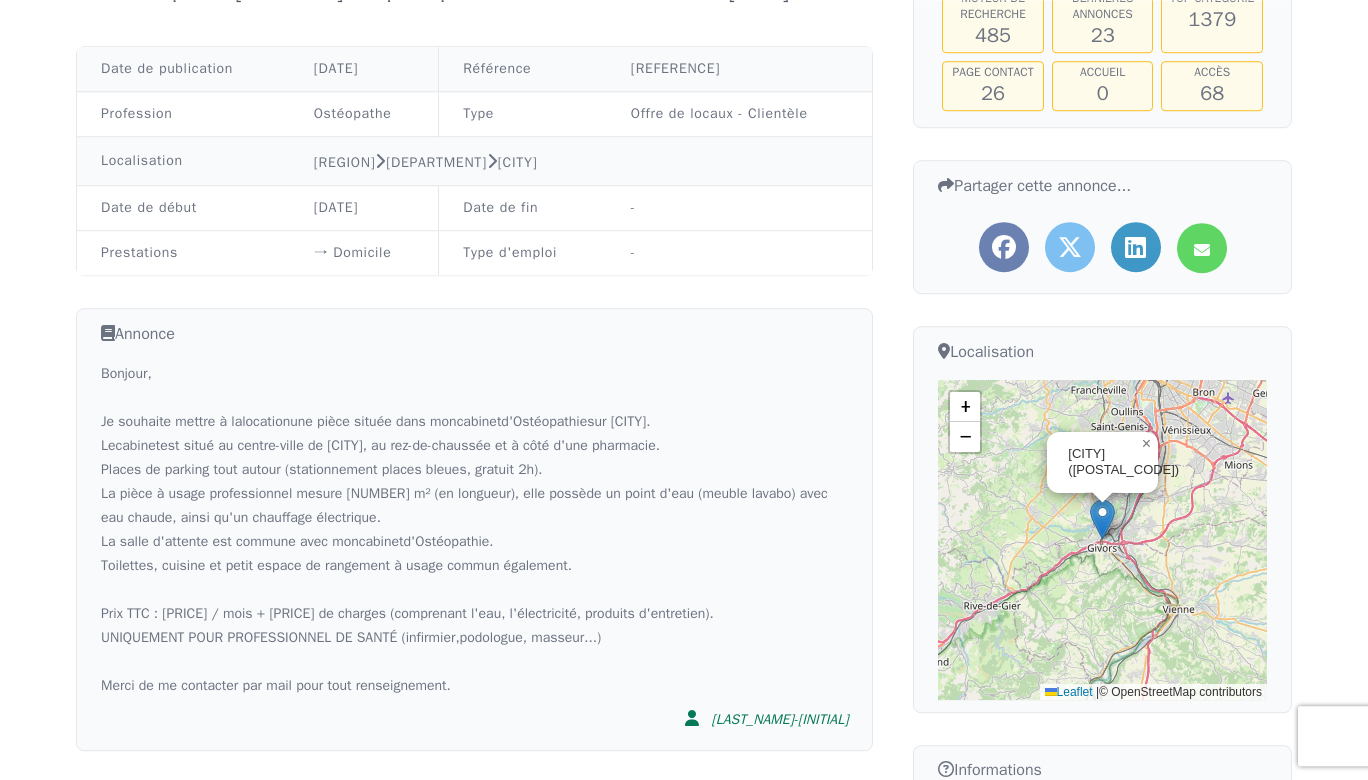 scroll, scrollTop: 432, scrollLeft: 0, axis: vertical 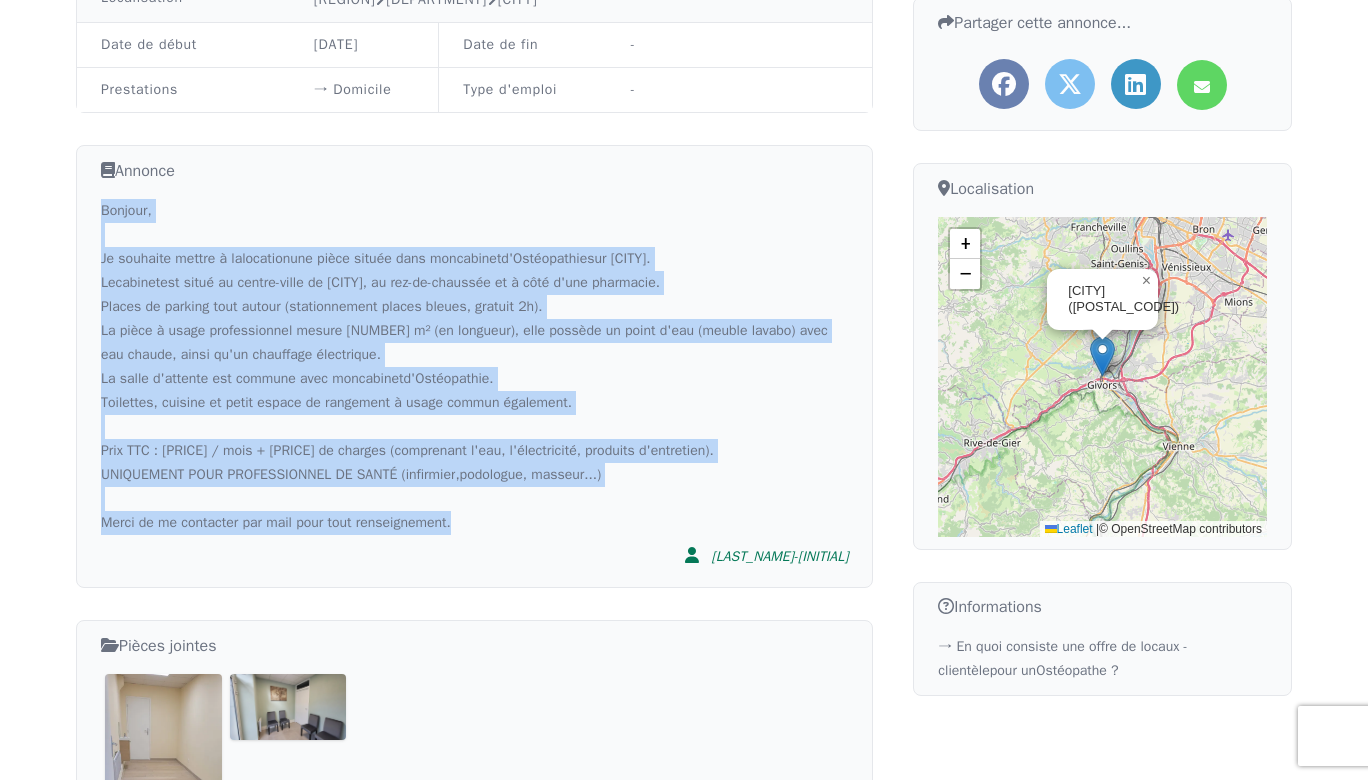 drag, startPoint x: 99, startPoint y: 200, endPoint x: 462, endPoint y: 560, distance: 511.2426 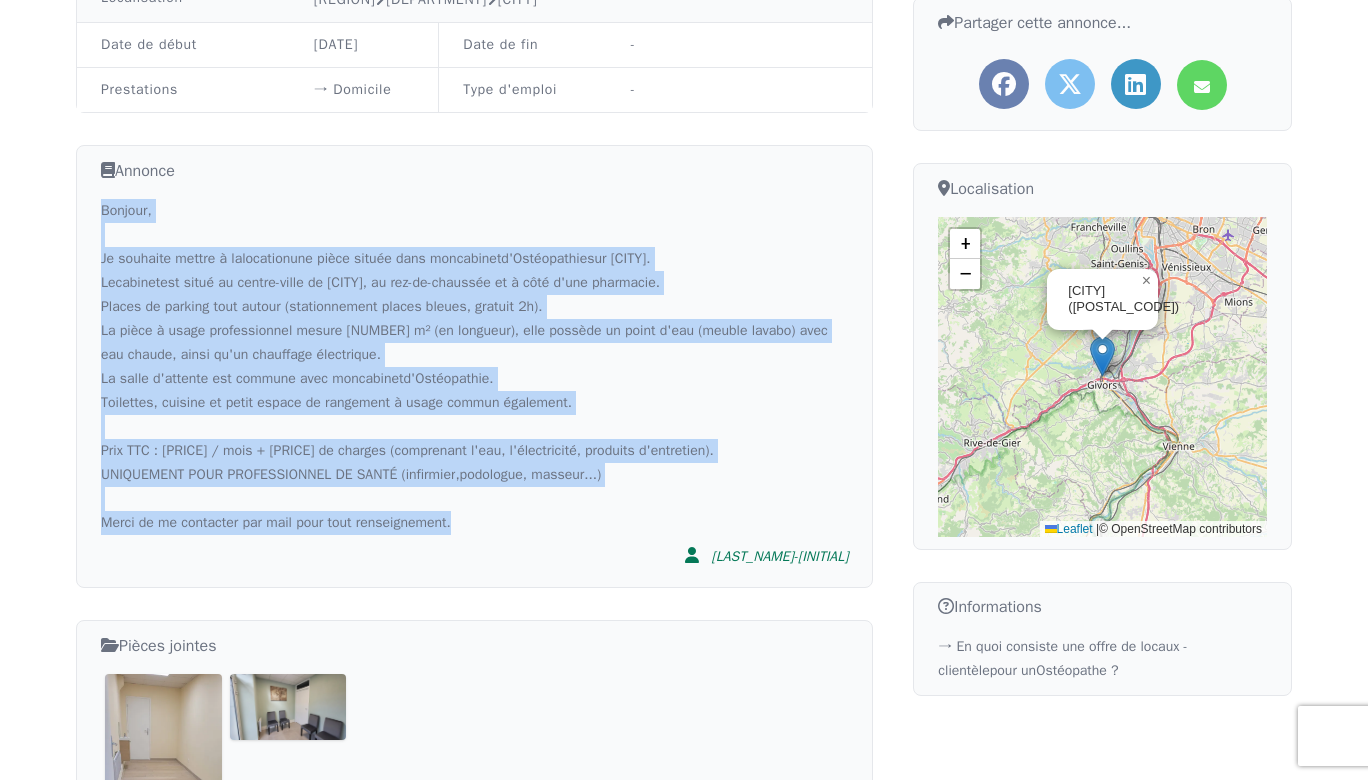 copy on "Bonjour, Je souhaite mettre à la  location  une pièce située dans mon  cabinet  d' Ostéopathie  sur [CITY]. Le  cabinet  est situé au centre-ville de [CITY], au rez-de-chaussée et à côté d'une pharmacie. Places de parking tout autour (stationnement places bleues, gratuit [NUMBER]h). La pièce à usage professionnel mesure [NUMBER] m² (en longueur), elle possède un point d'eau (meuble lavabo) avec eau chaude, ainsi qu'un chauffage électrique. La salle d'attente est commune avec mon  cabinet  d' Ostéopathie . Toilettes, cuisine et petit espace de rangement à usage commun également. Prix TTC : [PRICE] / mois + [PRICE] de charges (comprenant l'eau, l'électricité, produits d'entretien). UNIQUEMENT POUR PROFESSIONNEL DE SANTÉ ( infirmier ,  podologue , masseur...)" 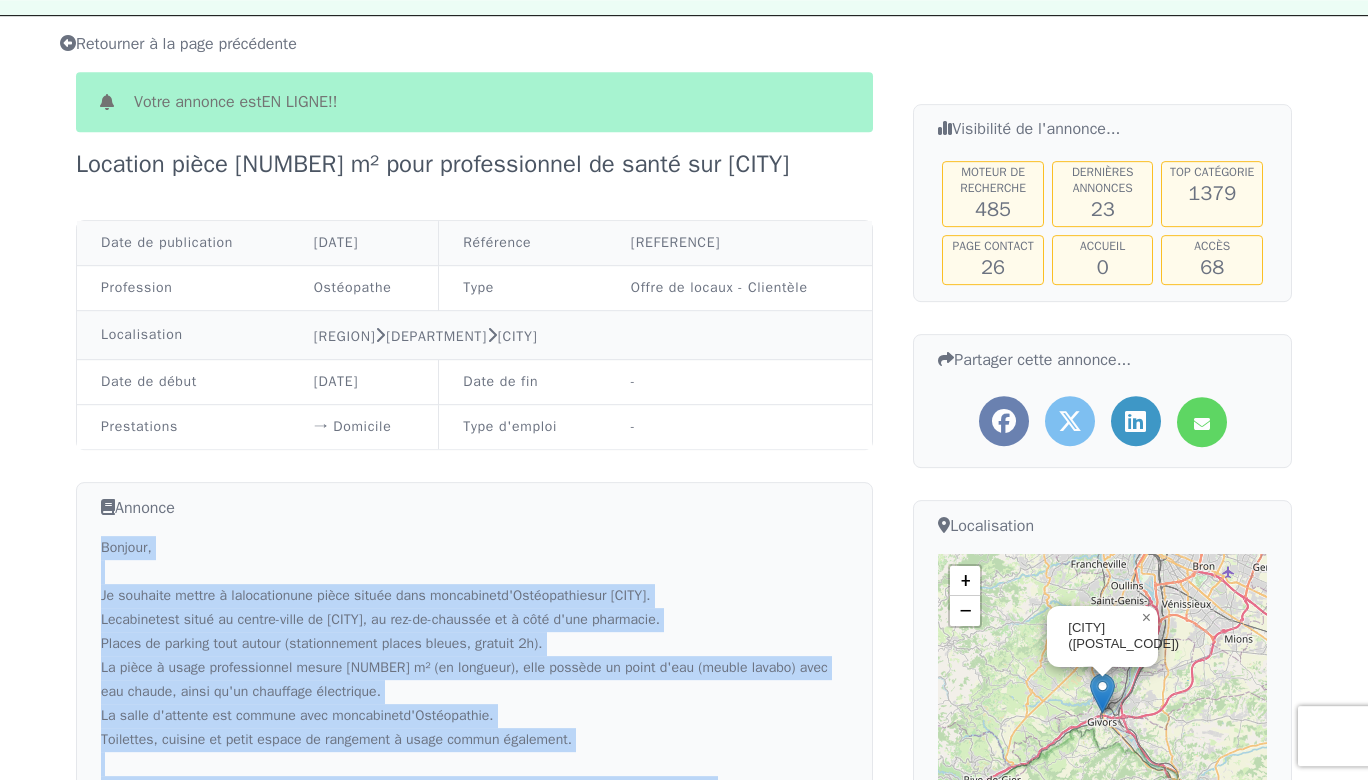 scroll, scrollTop: 0, scrollLeft: 0, axis: both 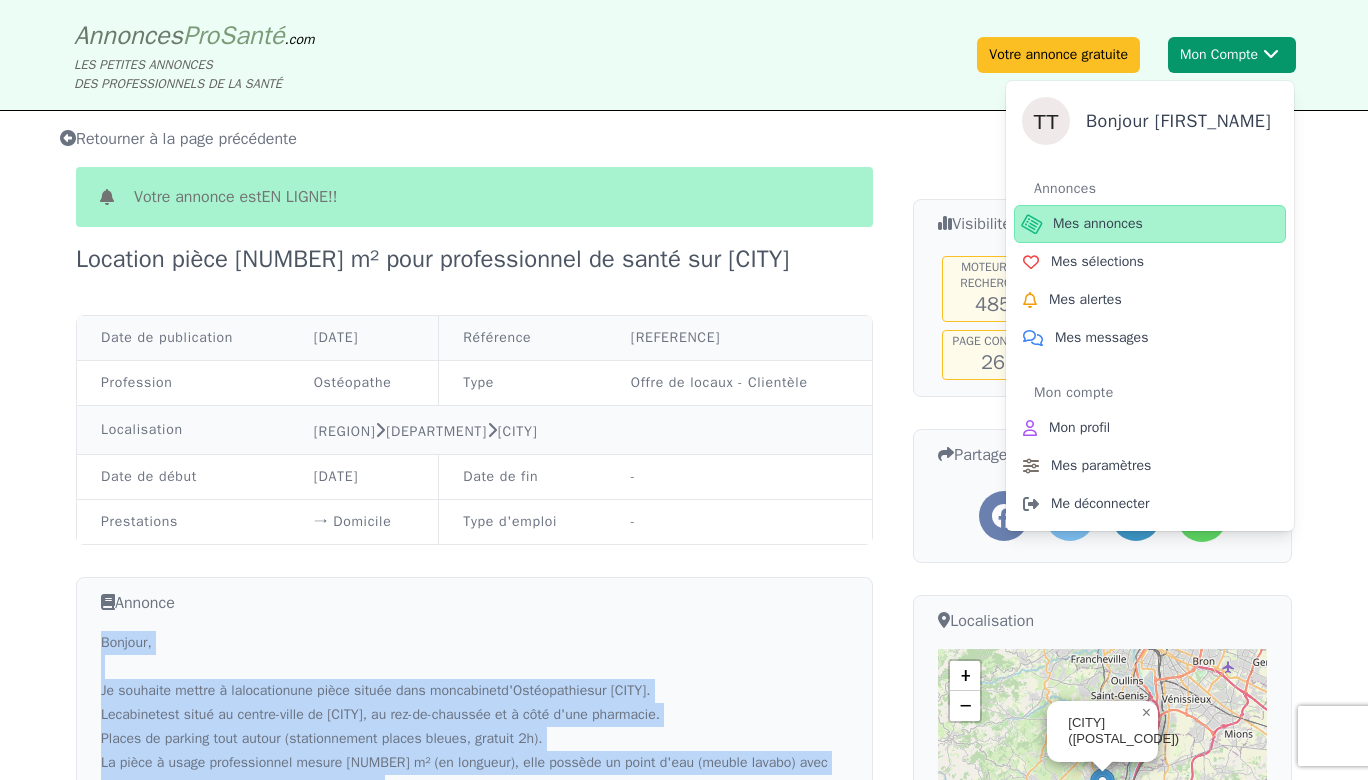 click on "Mes annonces" at bounding box center [1098, 224] 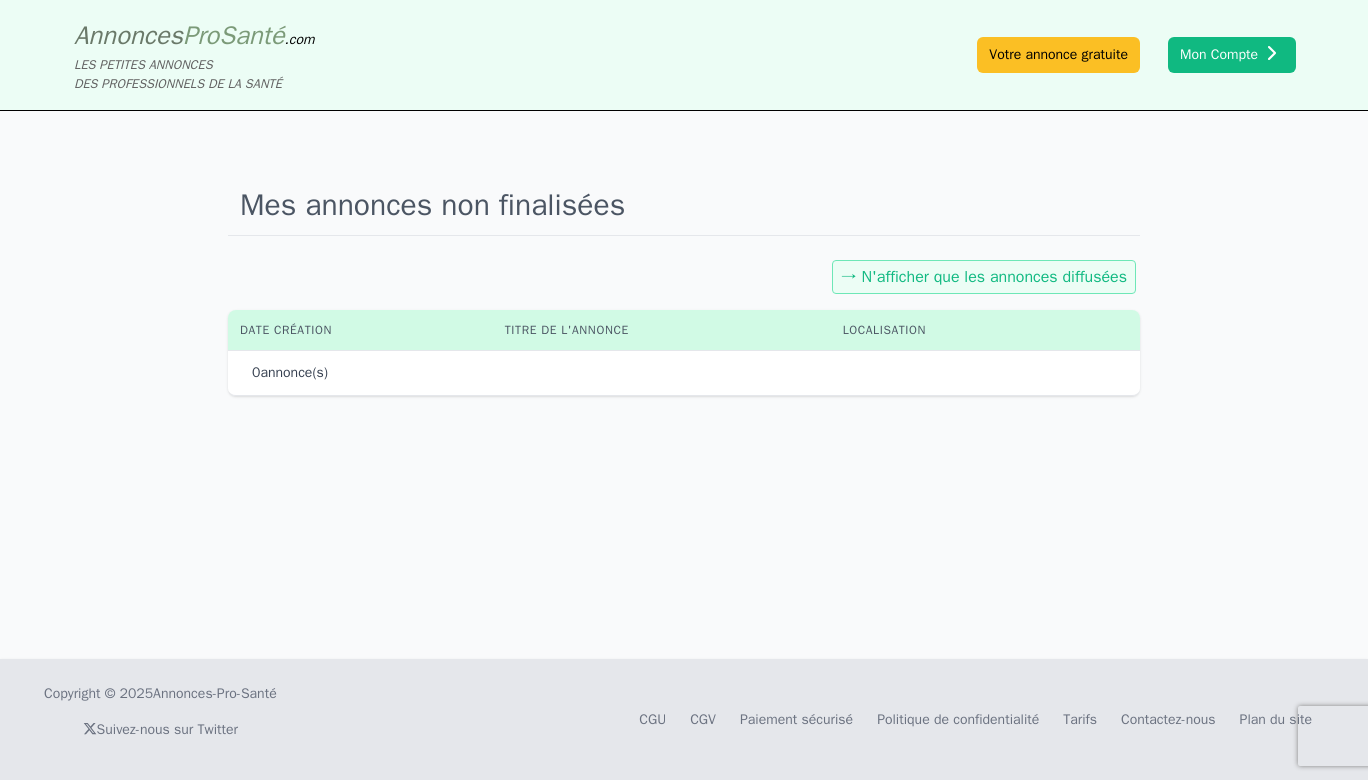 drag, startPoint x: 635, startPoint y: 542, endPoint x: 664, endPoint y: 486, distance: 63.06346 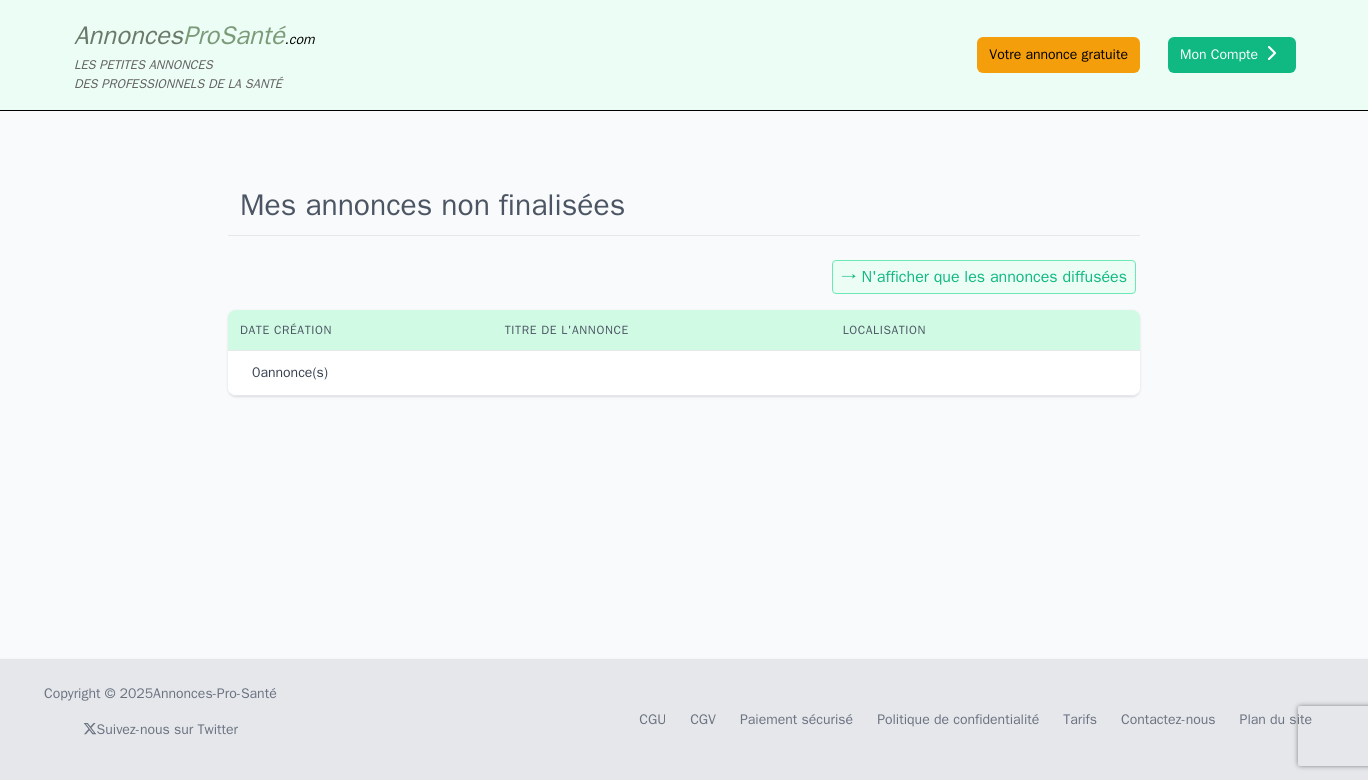 click on "Votre annonce gratuite" at bounding box center [1058, 55] 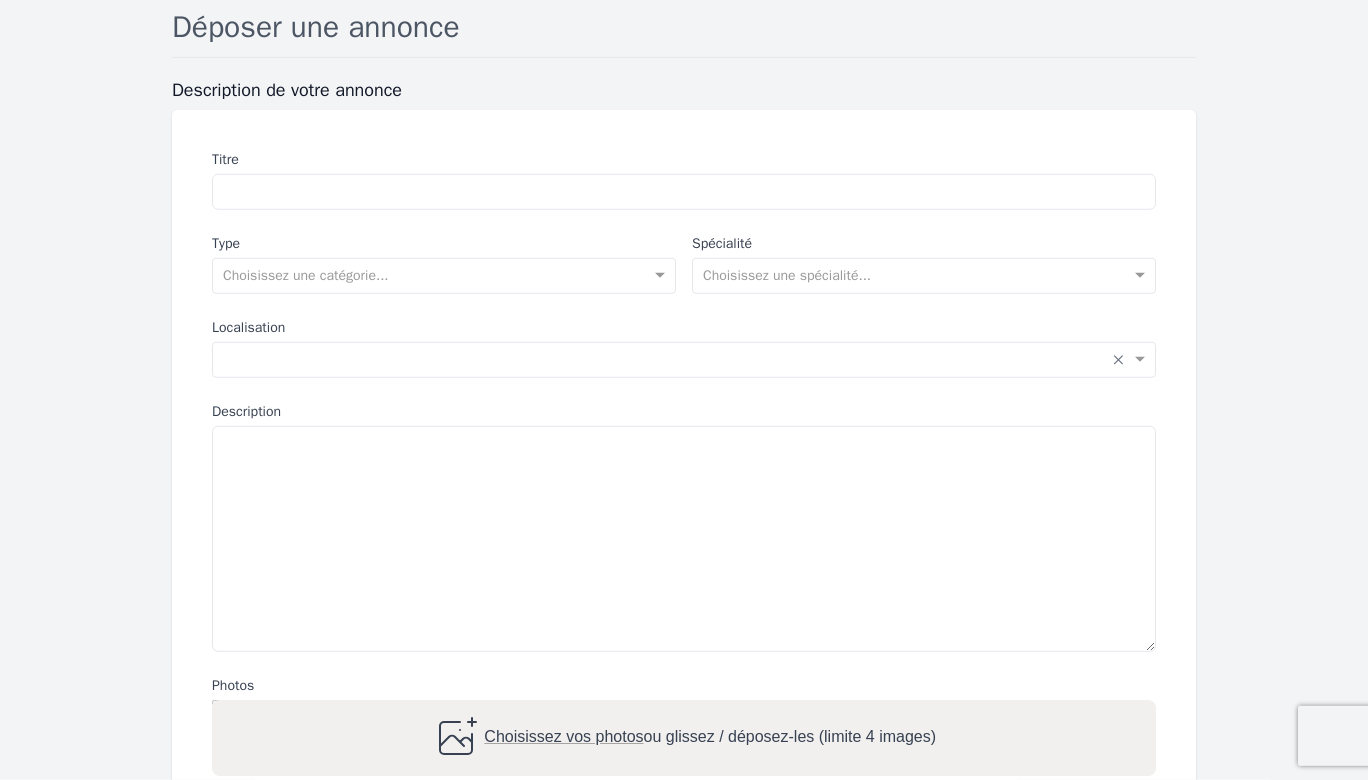 scroll, scrollTop: 216, scrollLeft: 0, axis: vertical 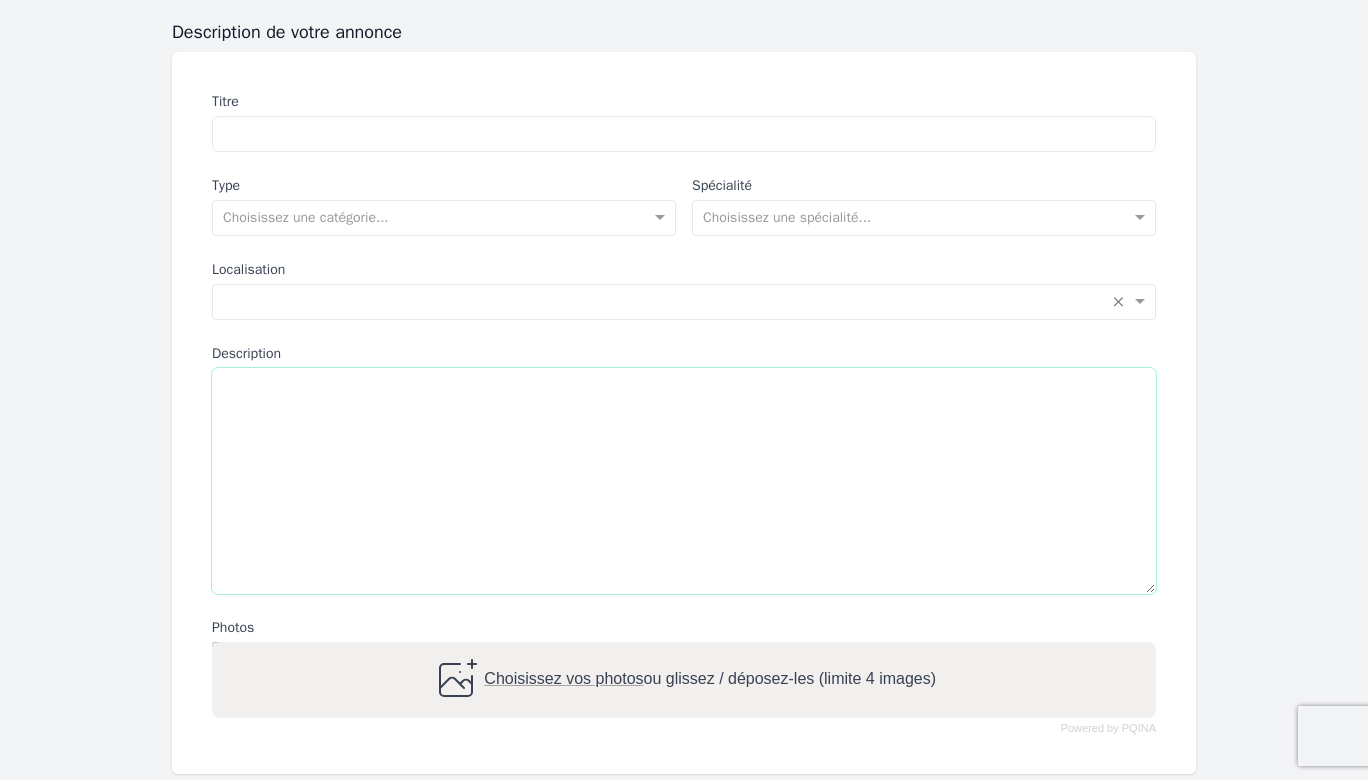 click on "Description" at bounding box center (684, 481) 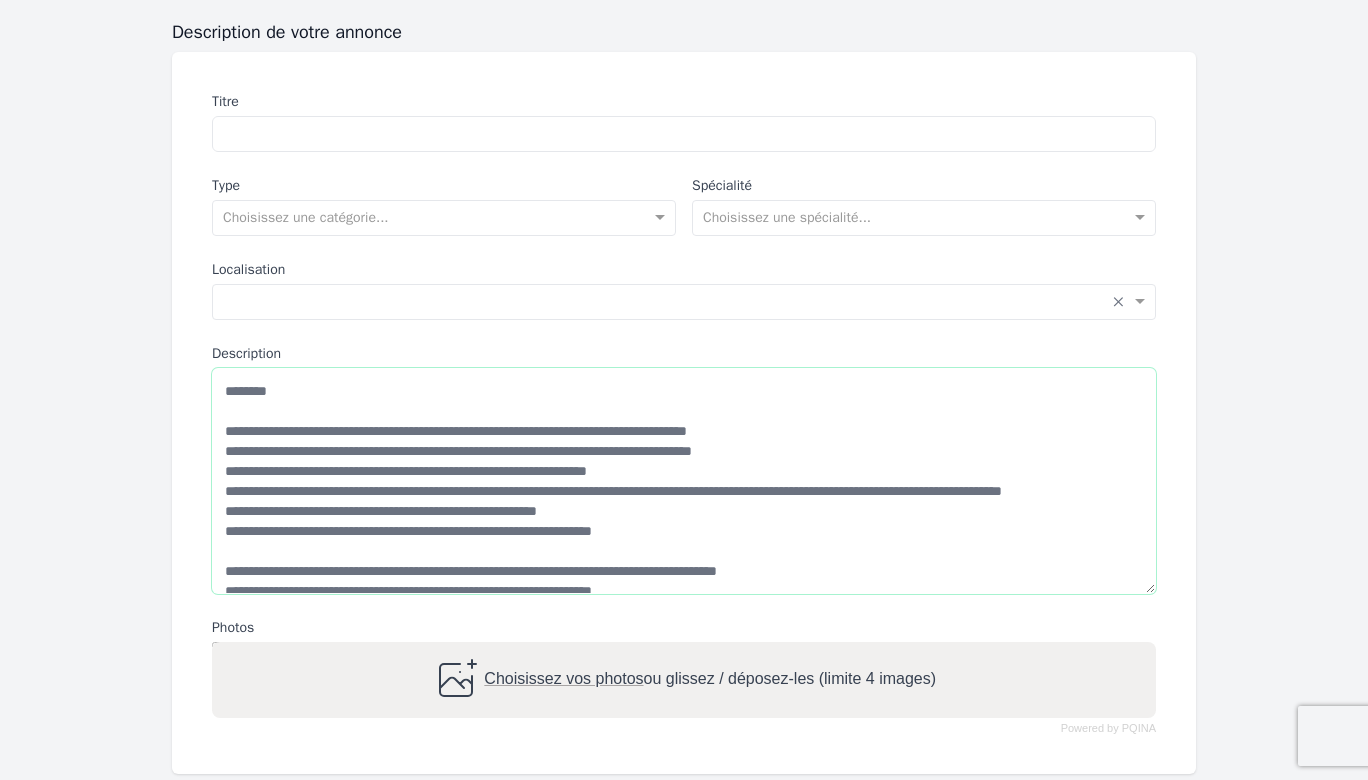 scroll, scrollTop: 88, scrollLeft: 0, axis: vertical 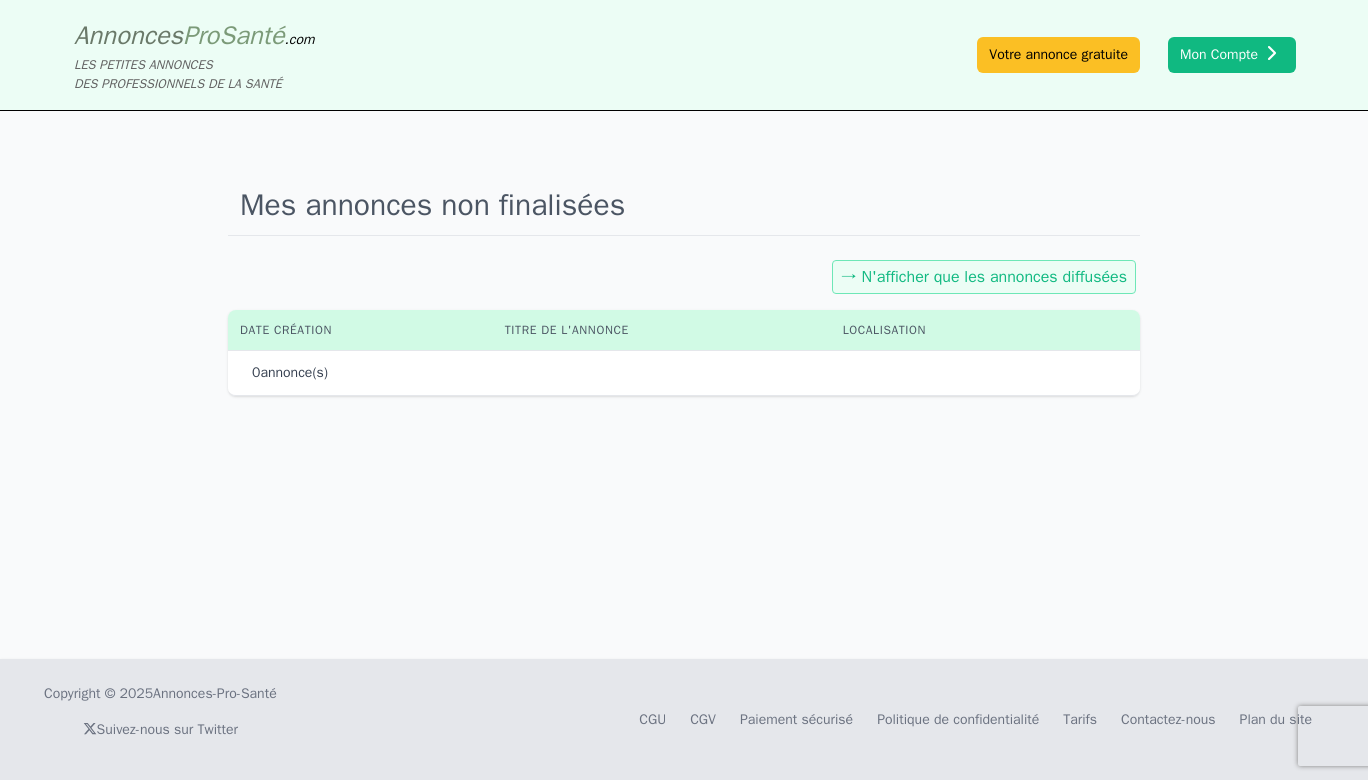 click on "Annonces Pro Santé  .com   LES PETITES ANNONCES DES PROFESSIONNELS DE LA SANTÉ   Votre annonce gratuite  Mon Compte   Bonjour [FIRST]  Annonces Mes annonces Mes sélections Mes alertes Mes messages Mon compte Mon profil Mes paramètres Me déconnecter" at bounding box center [684, 55] 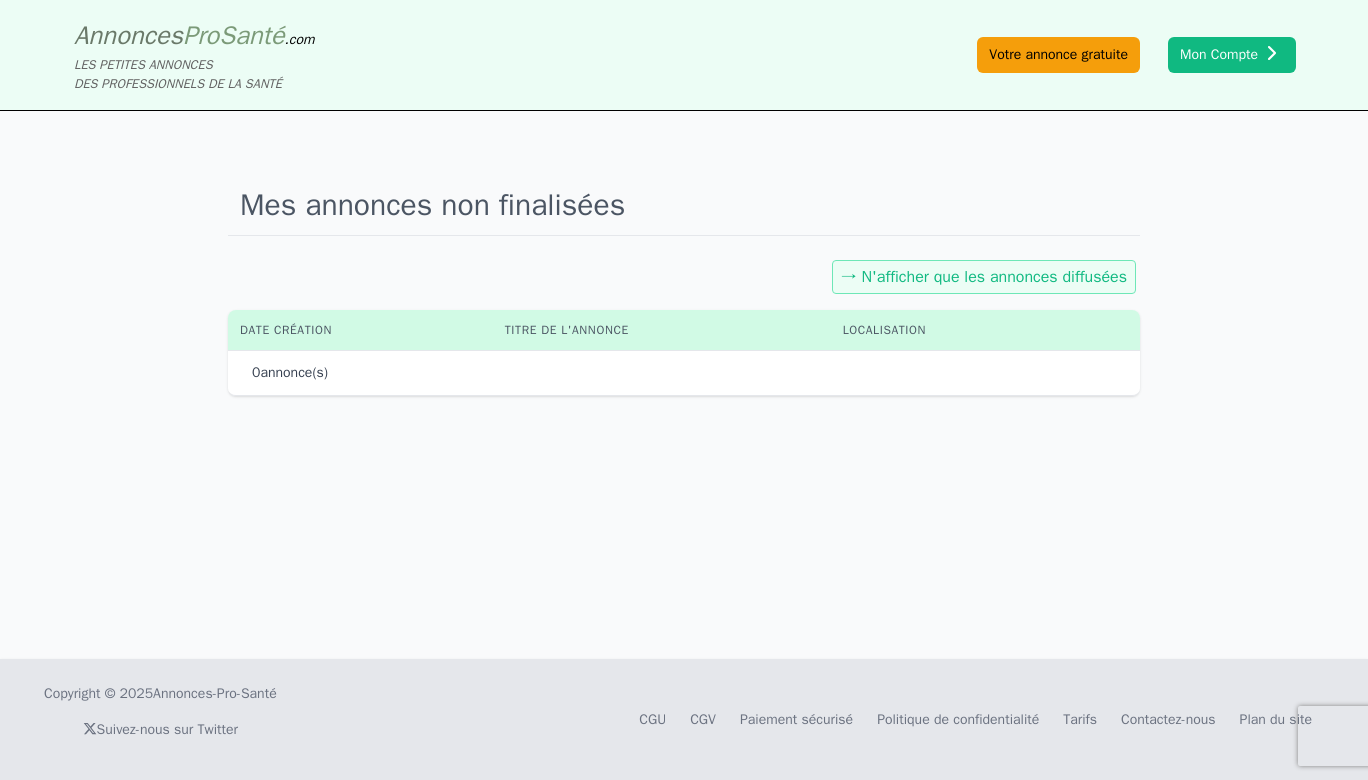 click on "Votre annonce gratuite" at bounding box center [1058, 55] 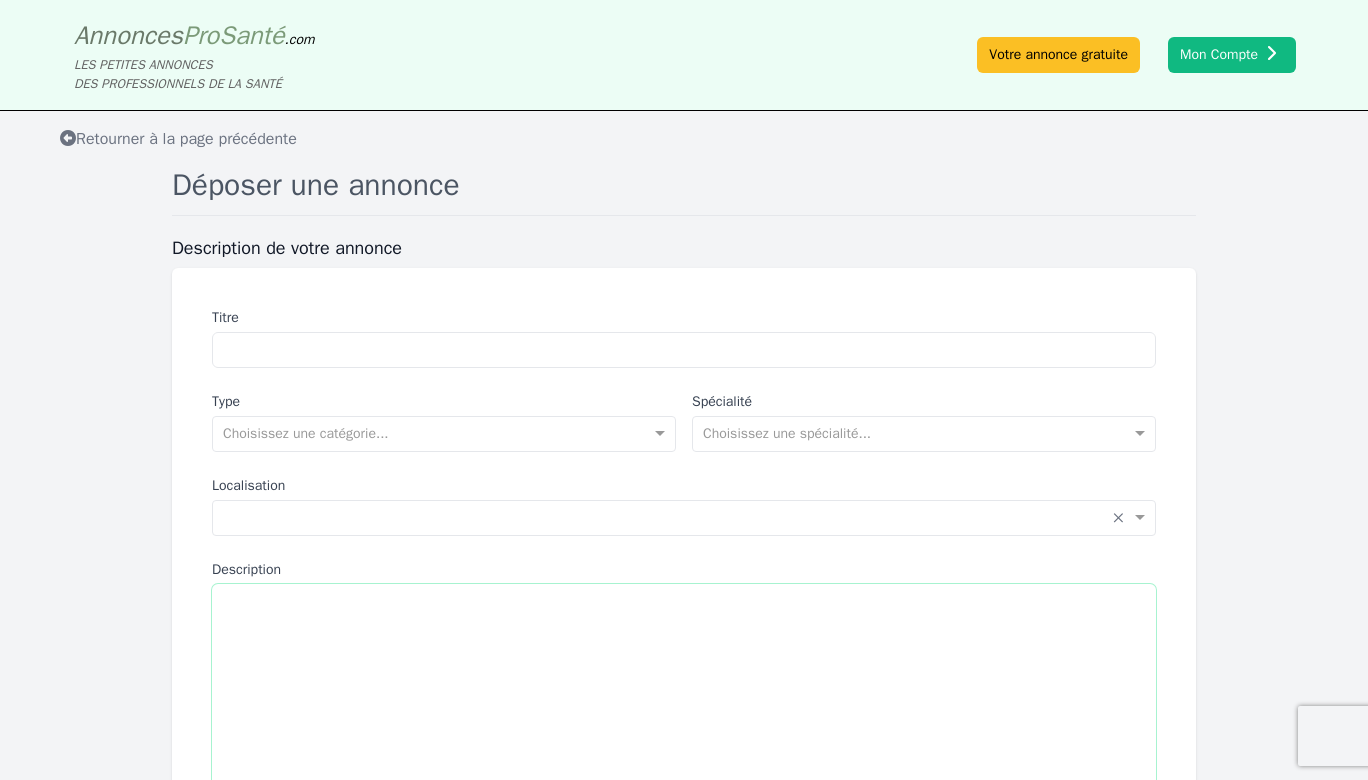 click on "Description" at bounding box center [684, 697] 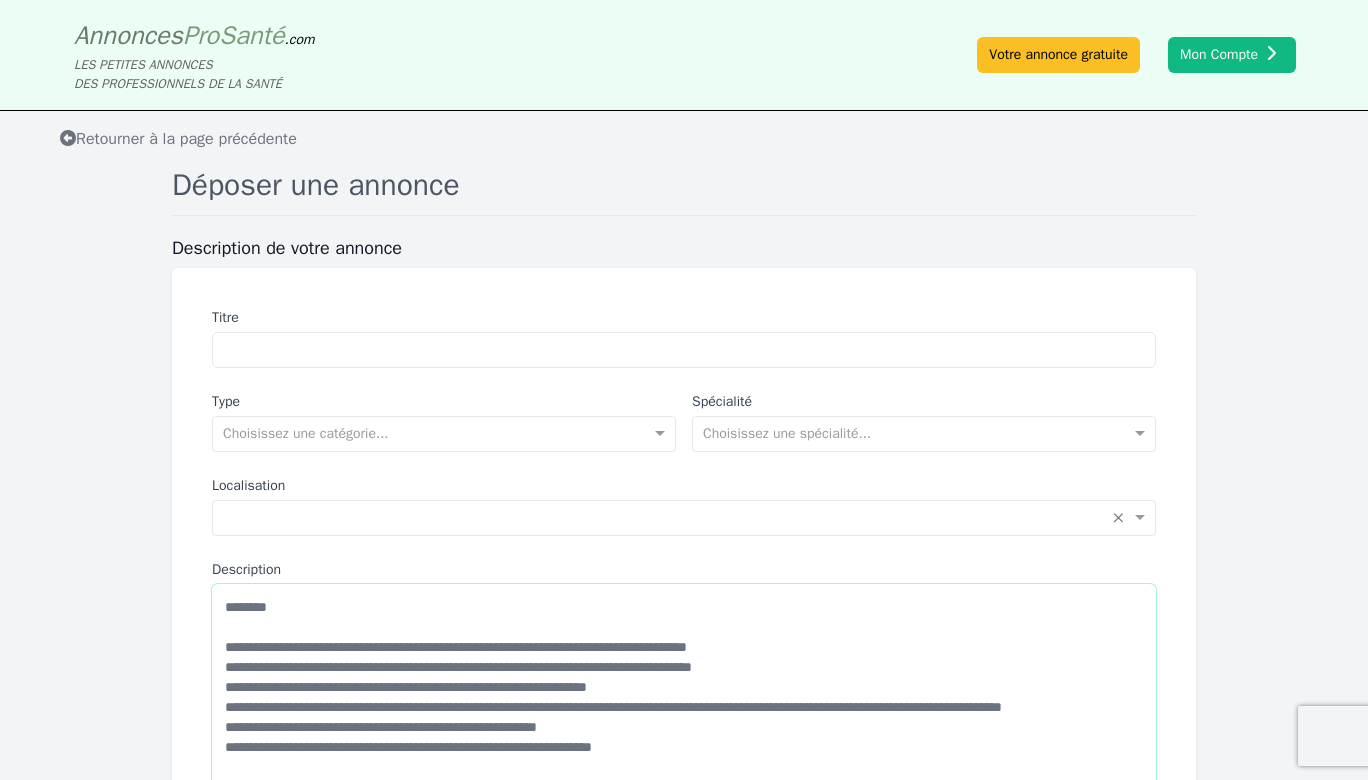 scroll, scrollTop: 88, scrollLeft: 0, axis: vertical 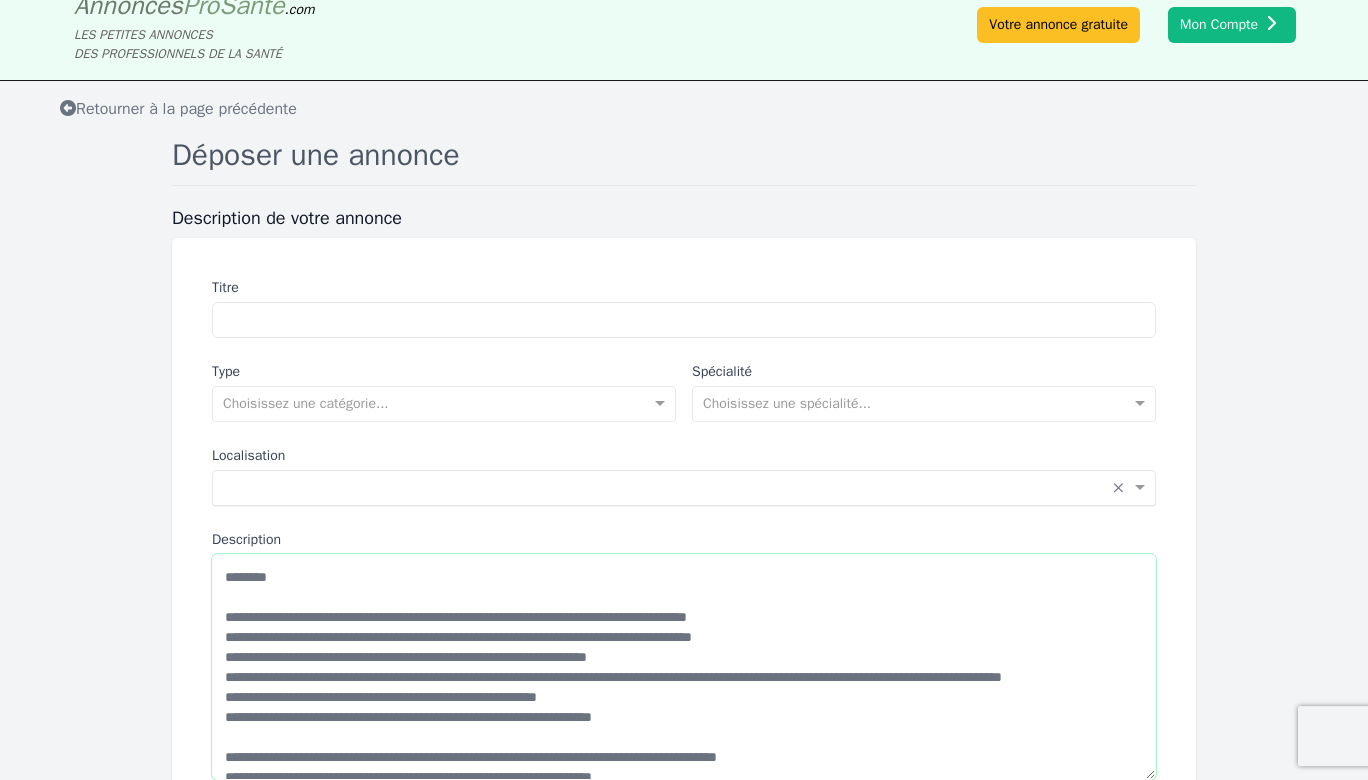 type on "**********" 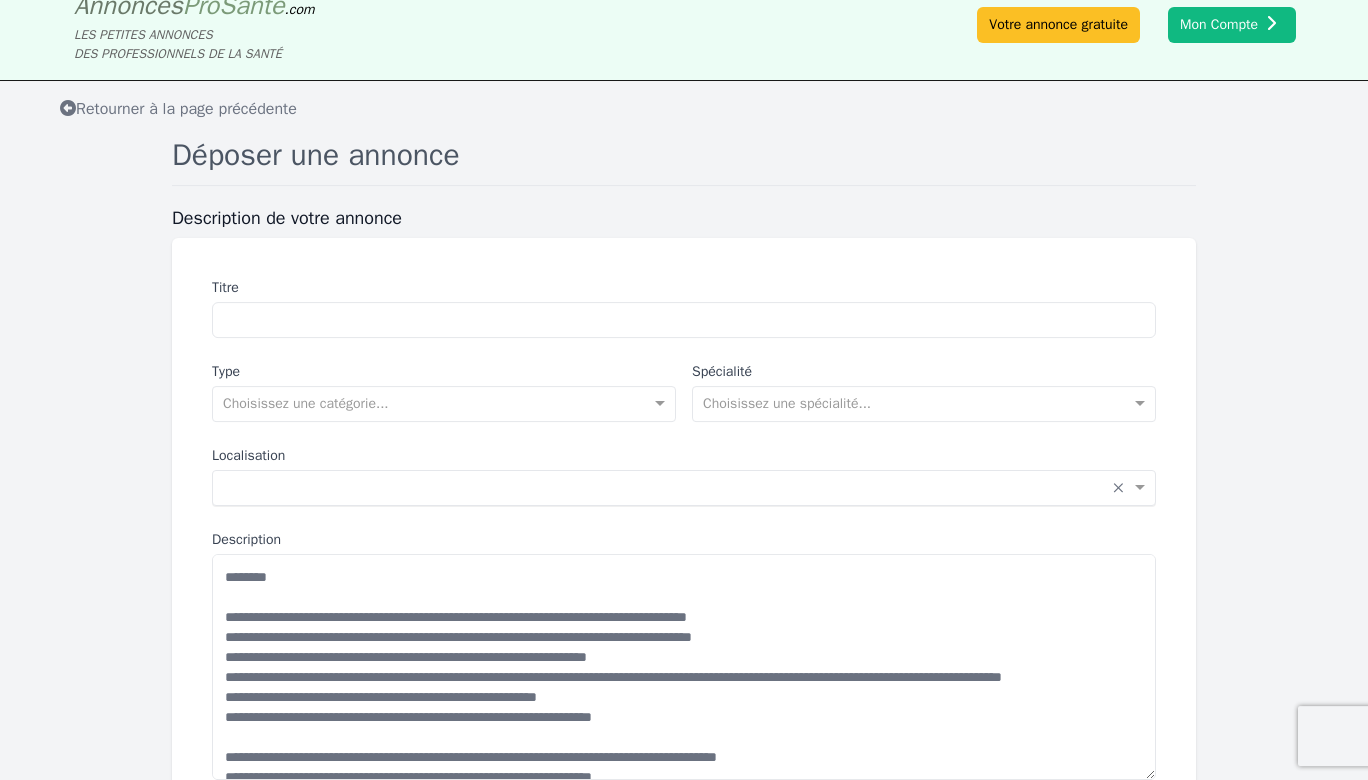 click on "Saisissez la localisation... × ×" at bounding box center [684, 488] 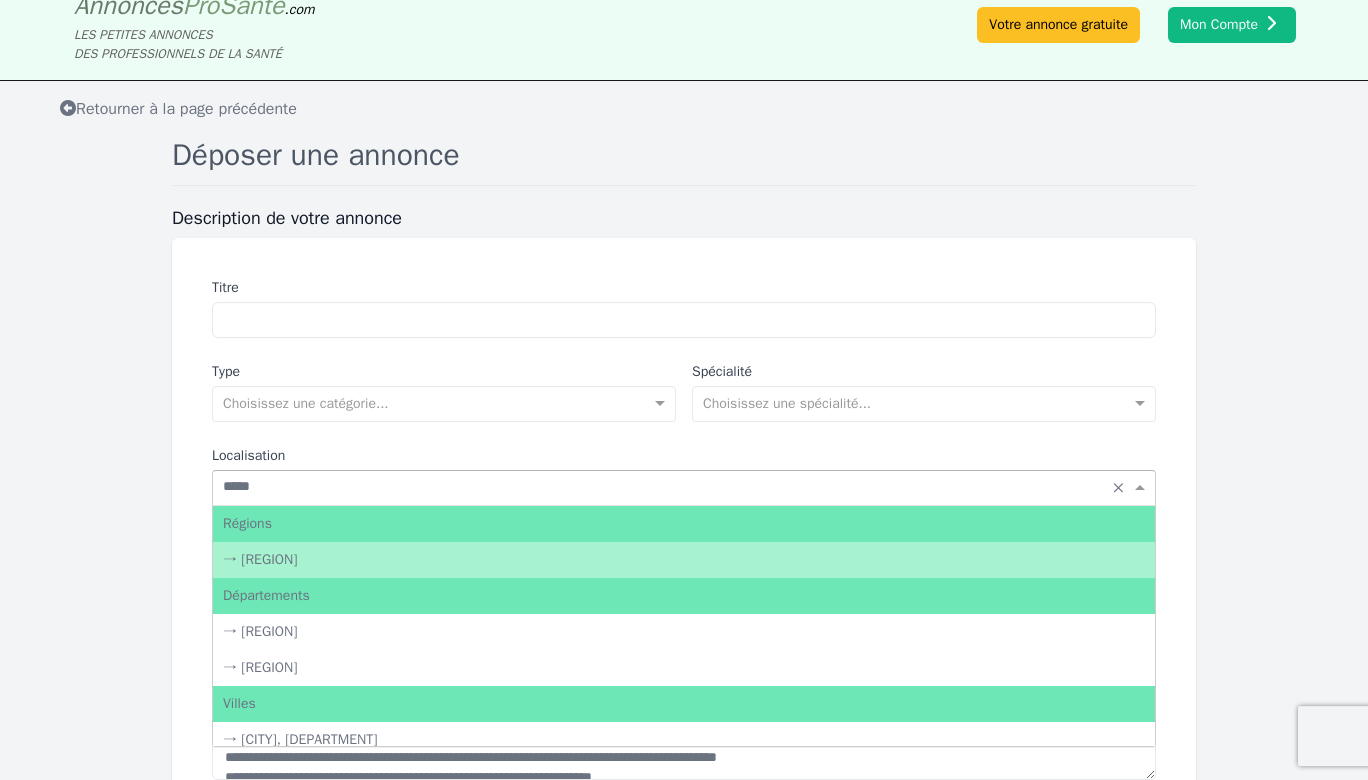 type on "******" 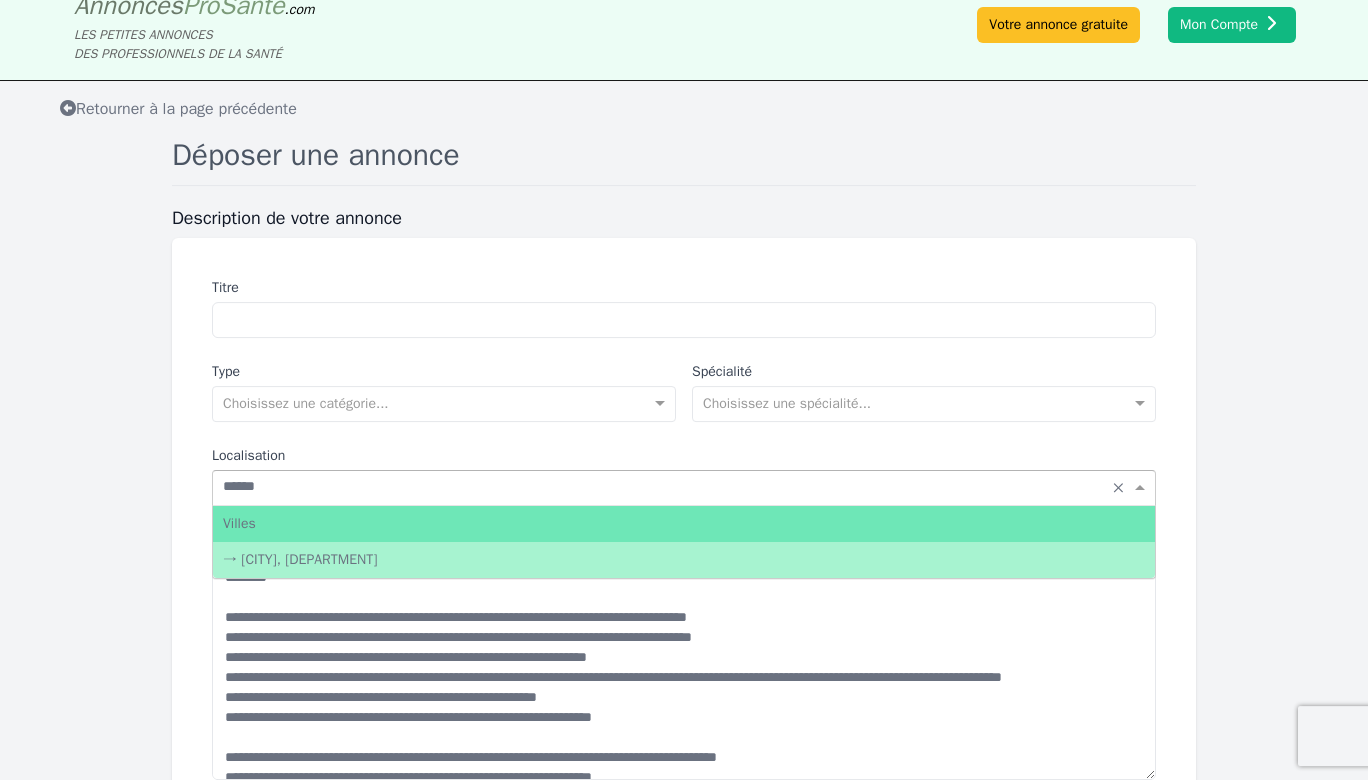 click on "→ Givors, Rhône" at bounding box center [684, 560] 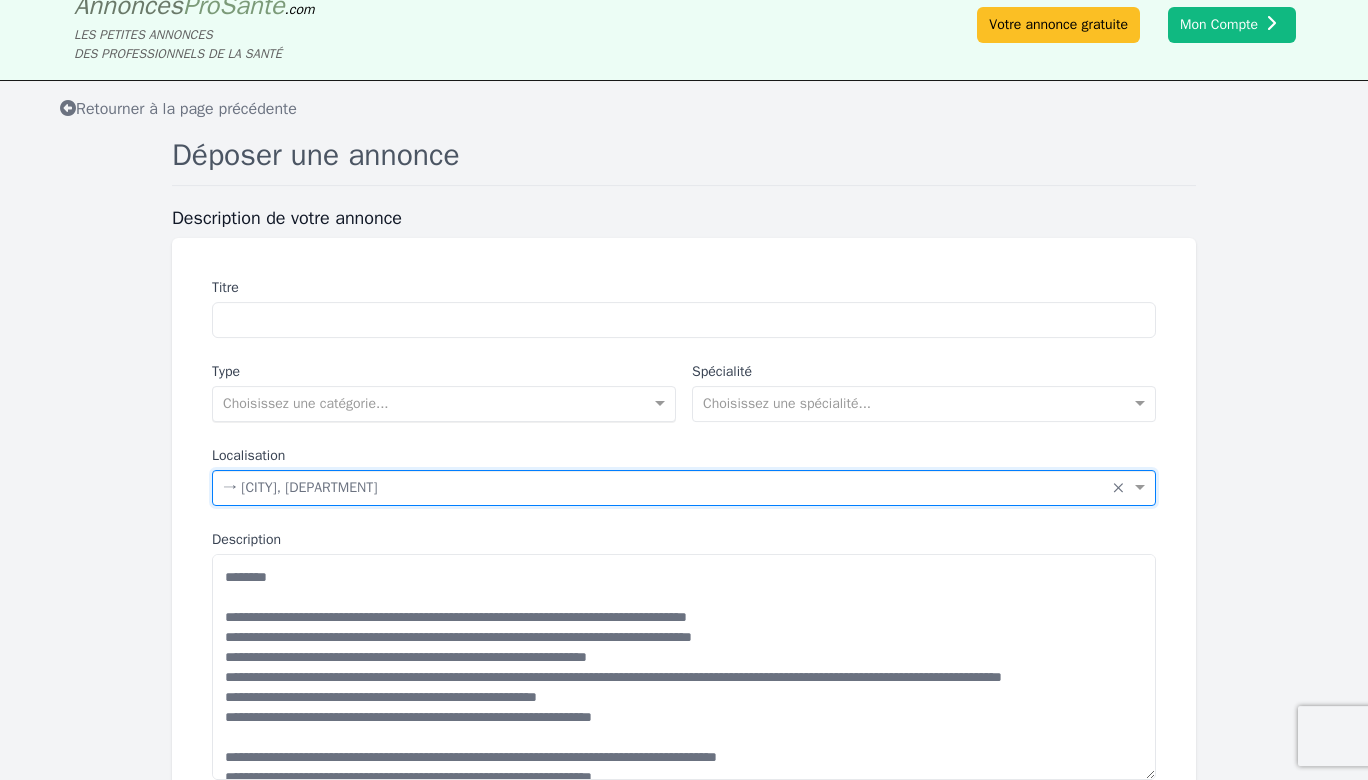 click at bounding box center [424, 402] 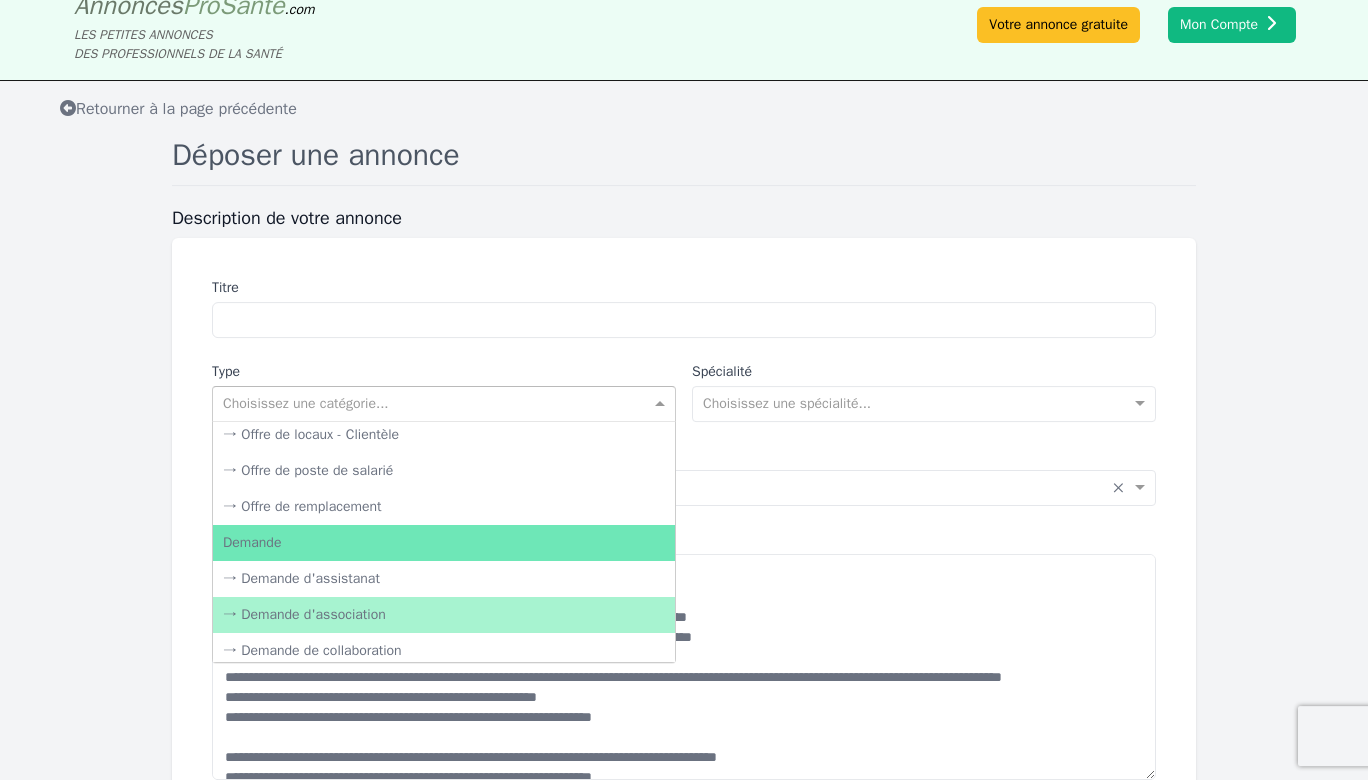 scroll, scrollTop: 111, scrollLeft: 0, axis: vertical 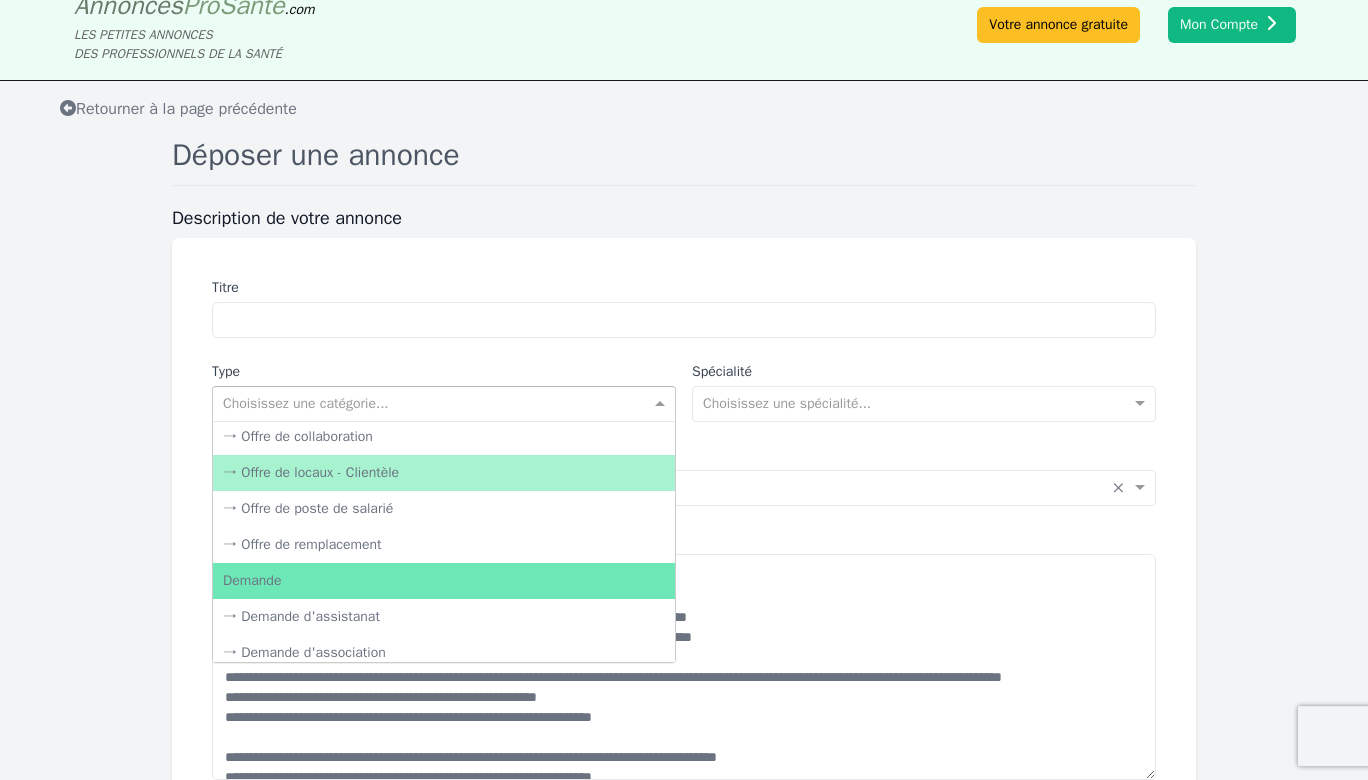 click on "→ Offre de locaux - Clientèle" at bounding box center [444, 473] 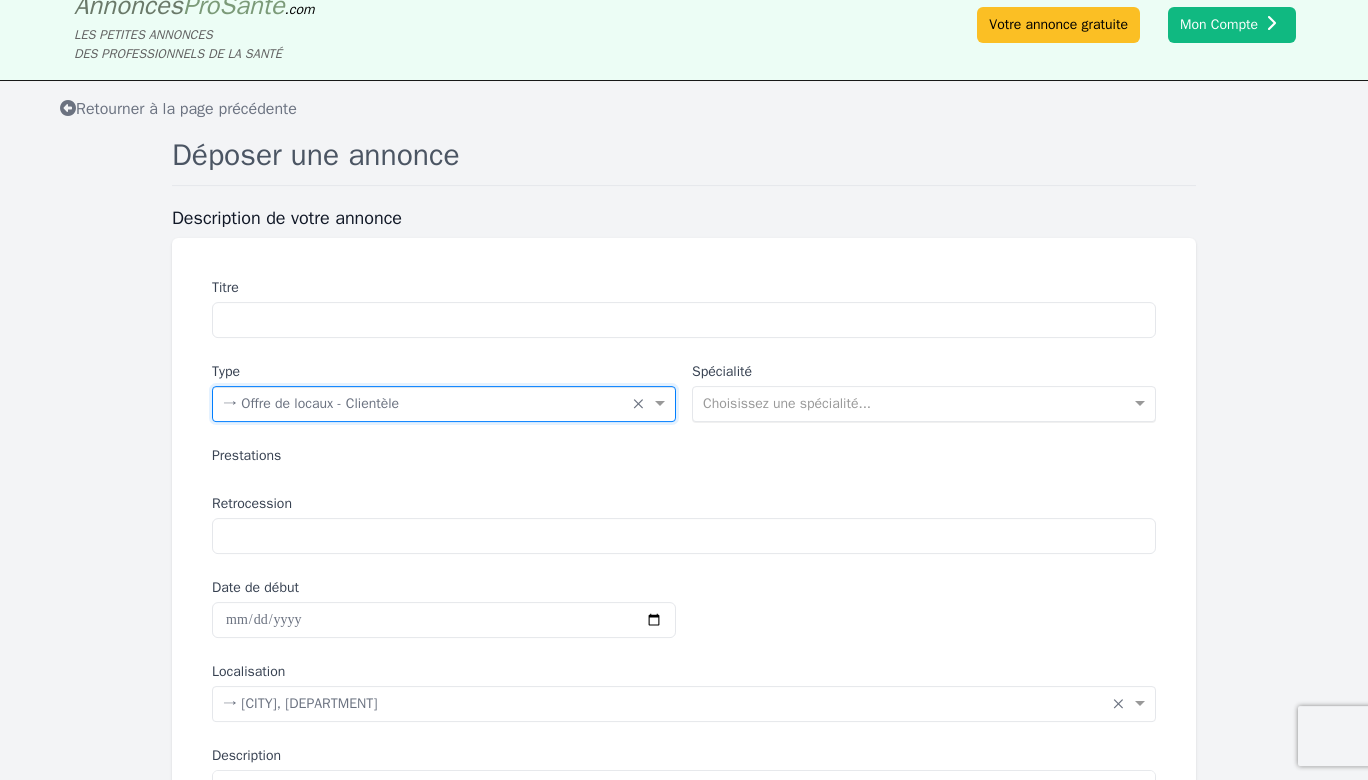 click on "Choisissez une spécialité..." at bounding box center (924, 404) 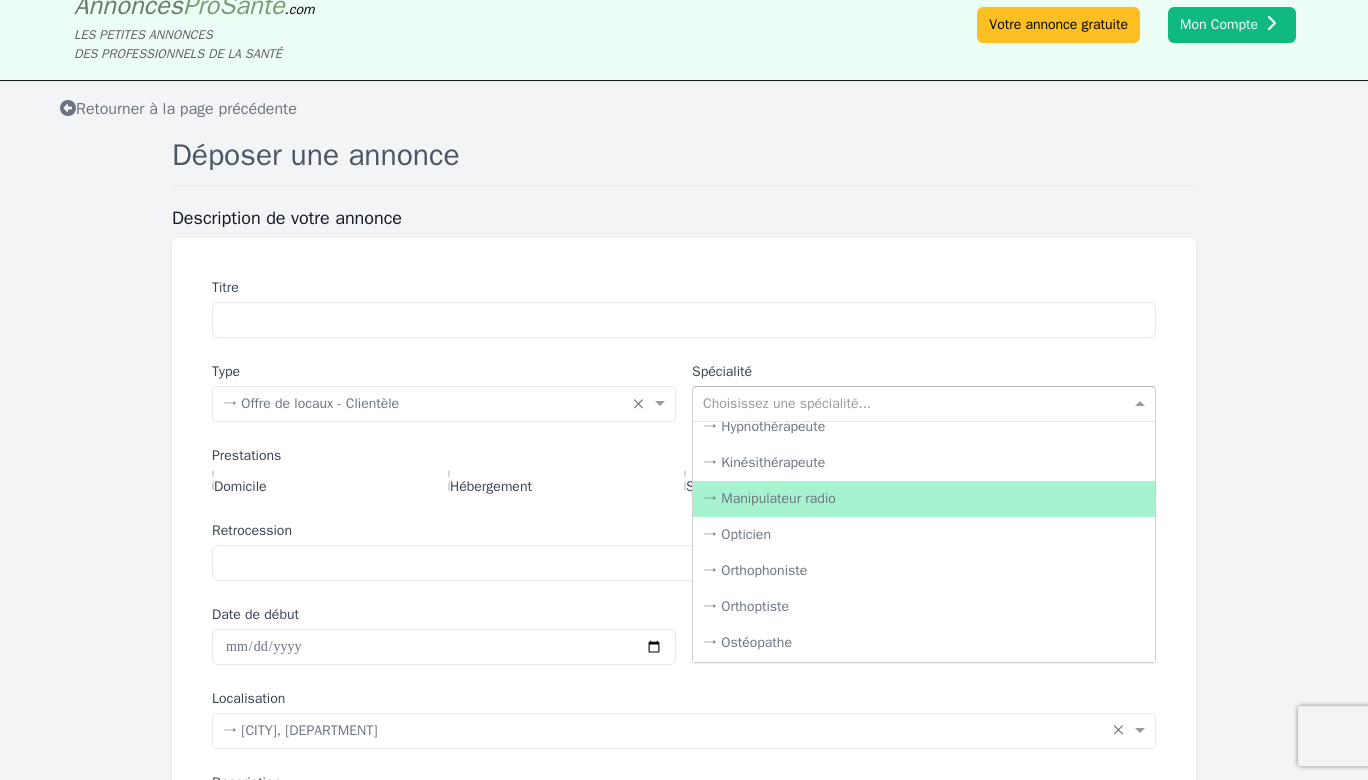 scroll, scrollTop: 3219, scrollLeft: 0, axis: vertical 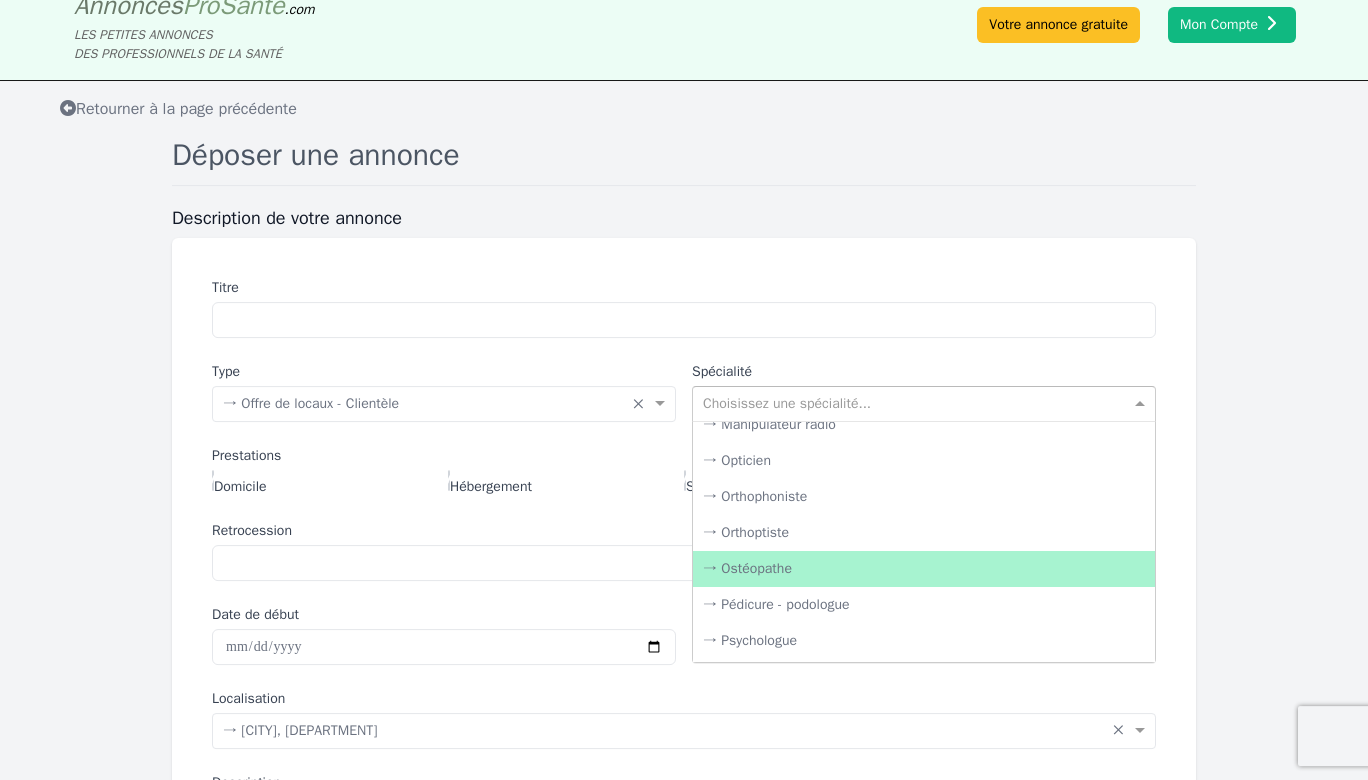 click on "→ Ostéopathe" at bounding box center [924, 569] 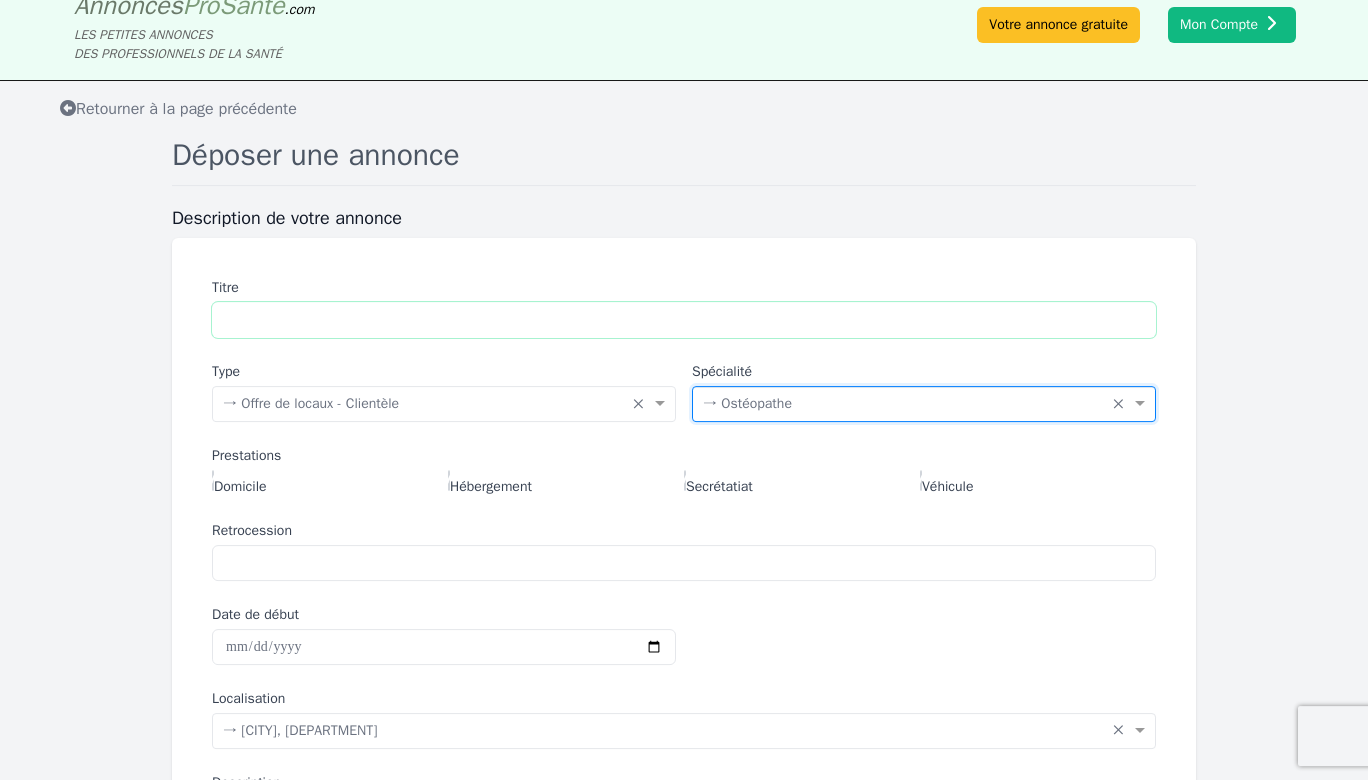 click on "Titre" at bounding box center [684, 320] 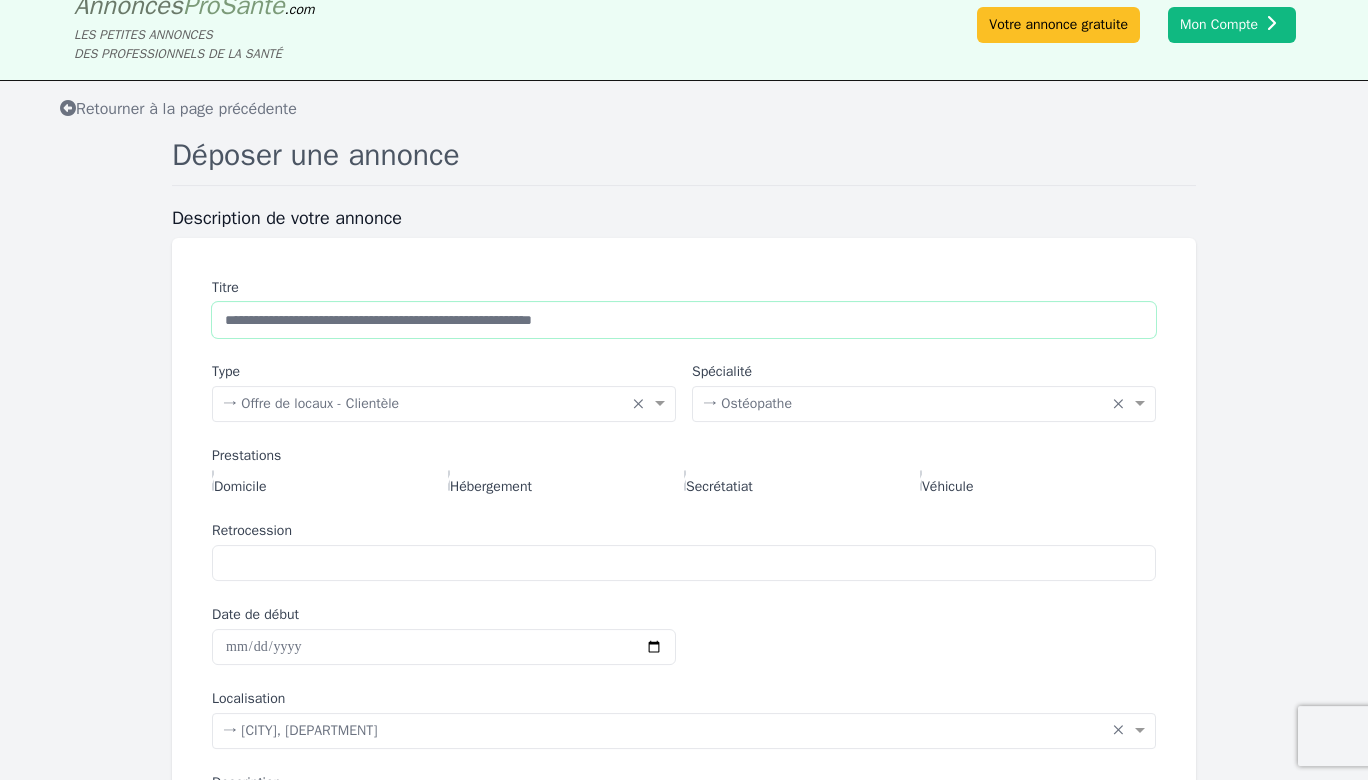 scroll, scrollTop: 246, scrollLeft: 0, axis: vertical 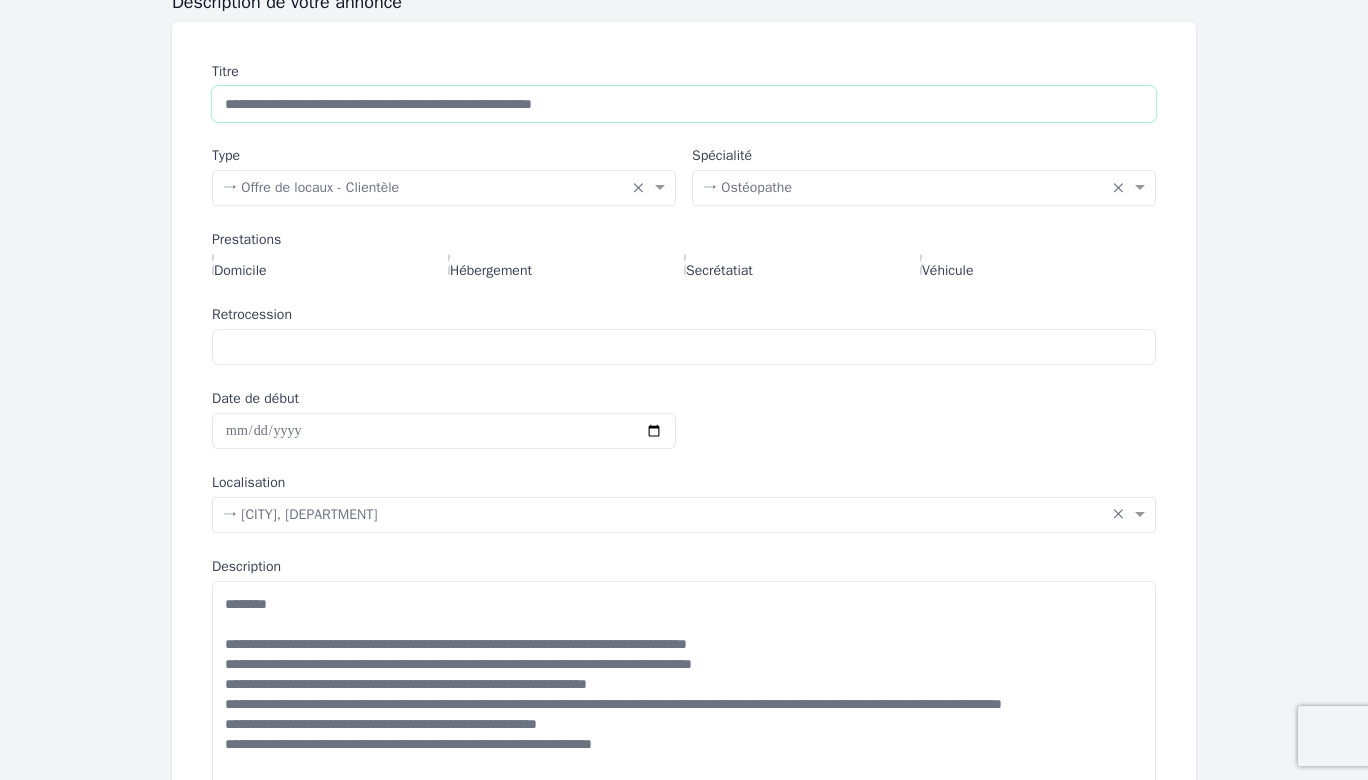 type on "**********" 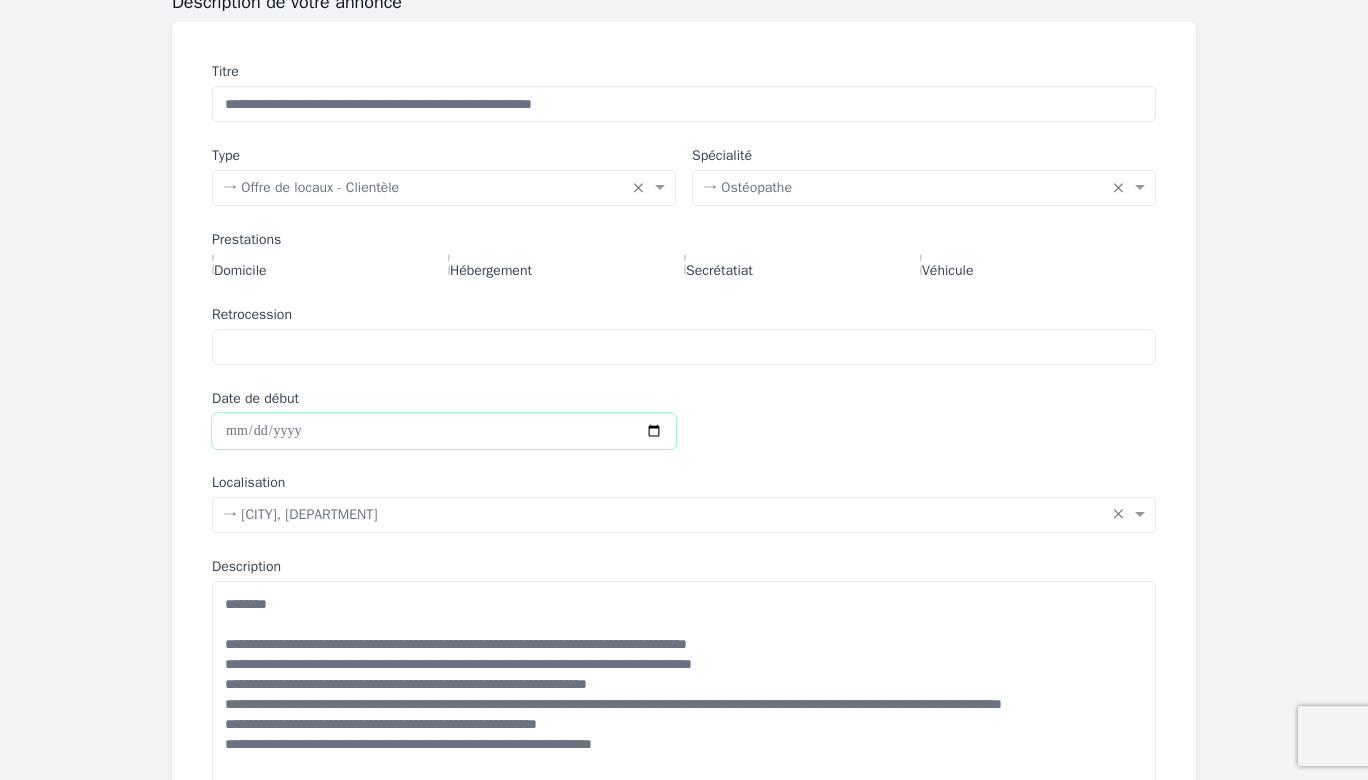 click on "Date de début" at bounding box center [444, 431] 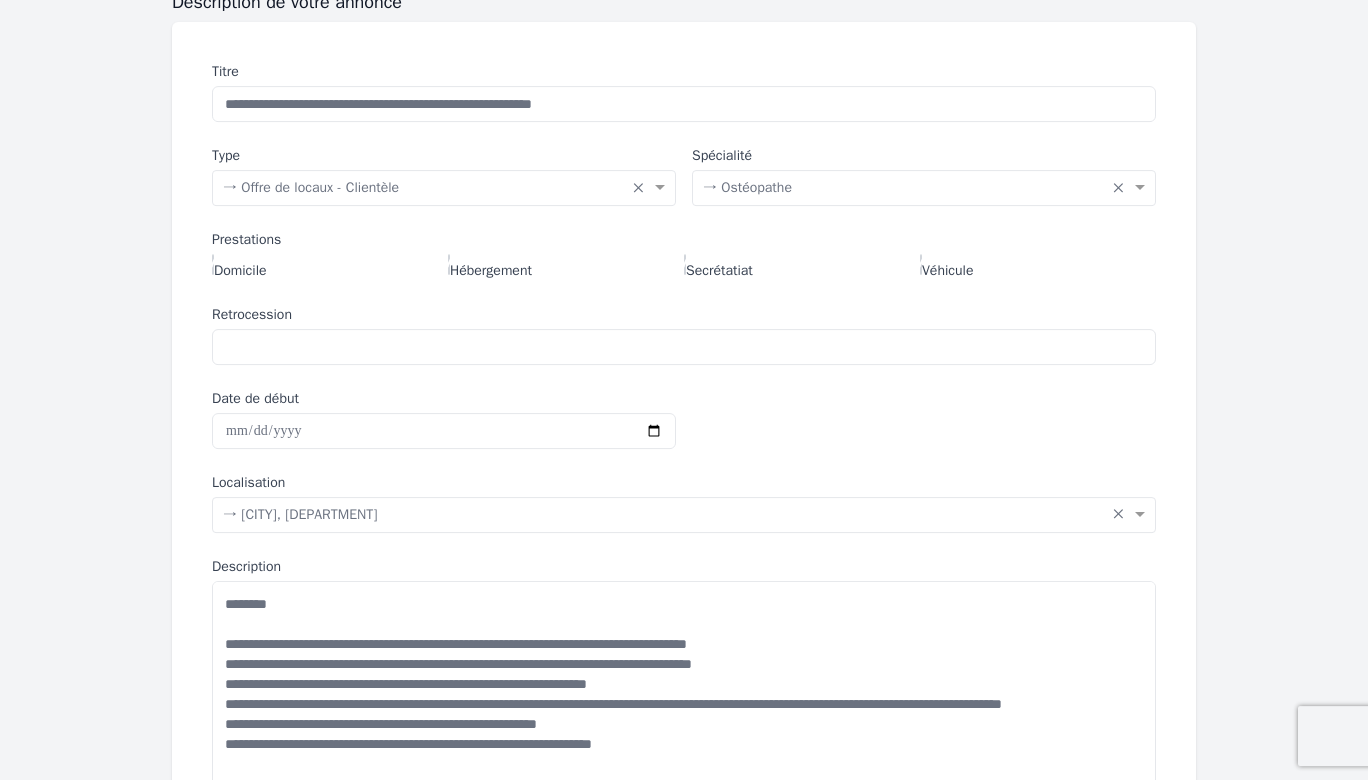 click on "**********" 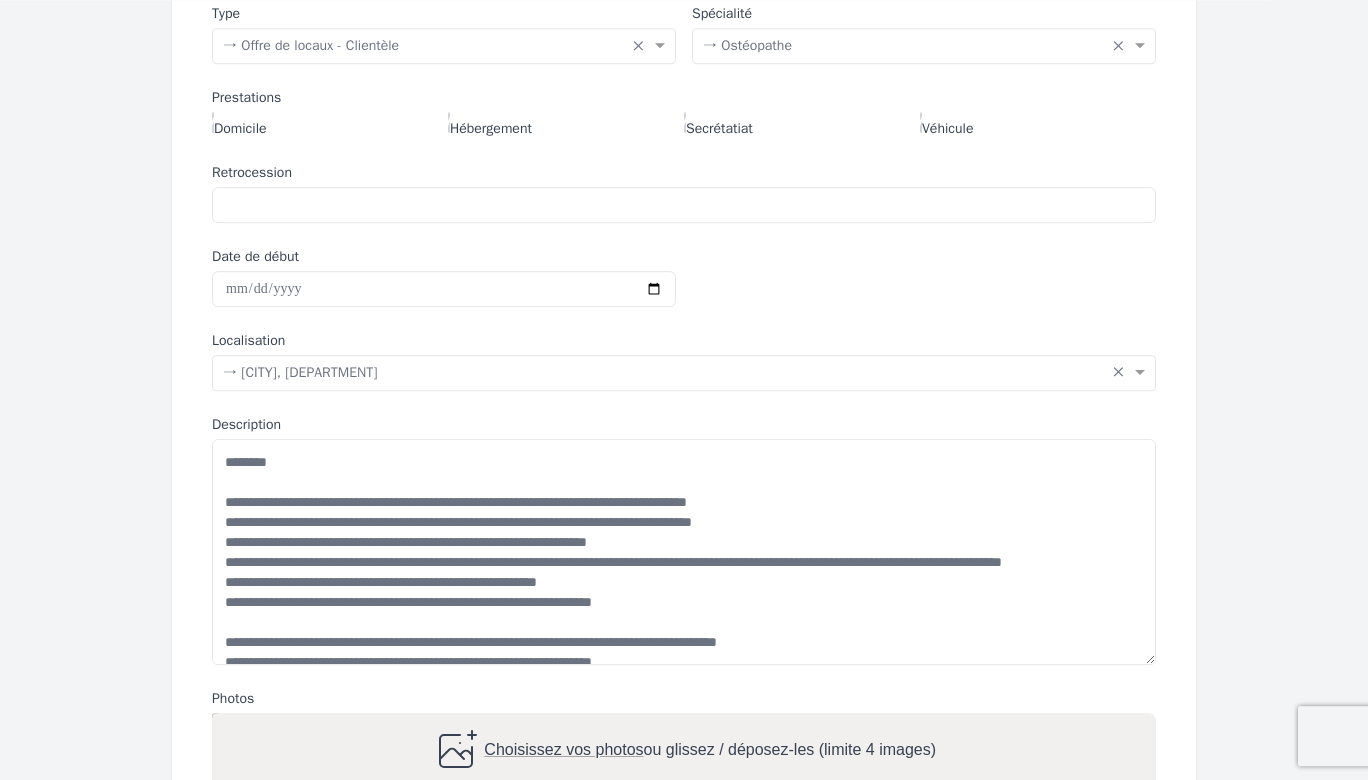 scroll, scrollTop: 570, scrollLeft: 0, axis: vertical 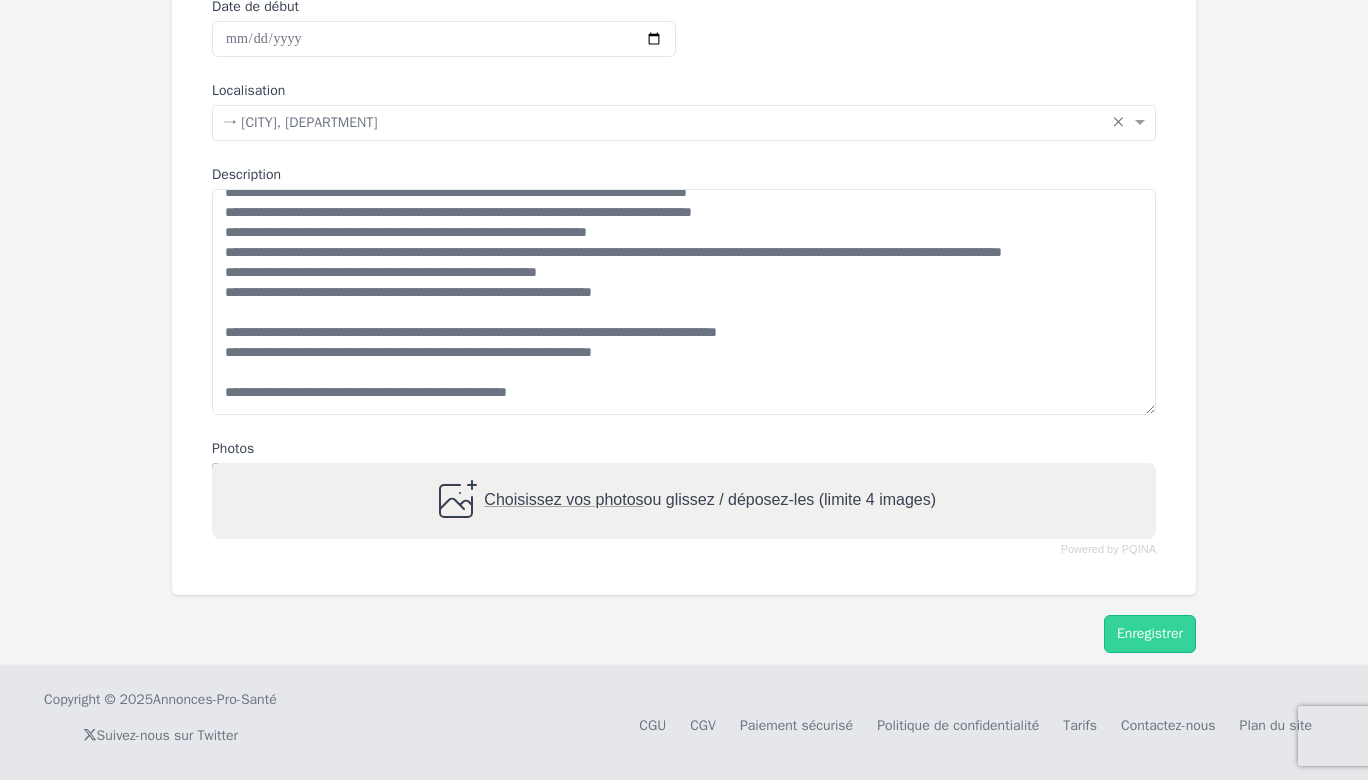 click on "Choisissez vos photos" at bounding box center (563, 499) 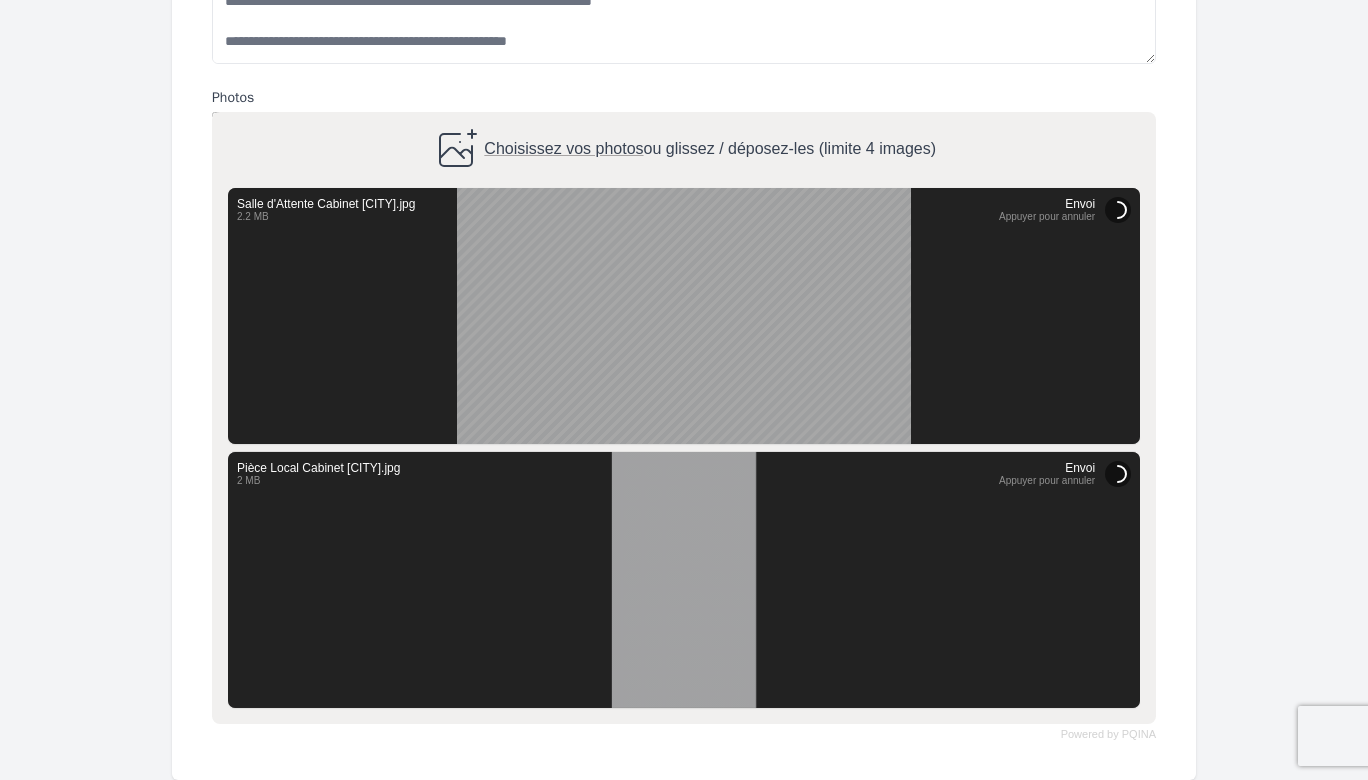 scroll, scrollTop: 1070, scrollLeft: 0, axis: vertical 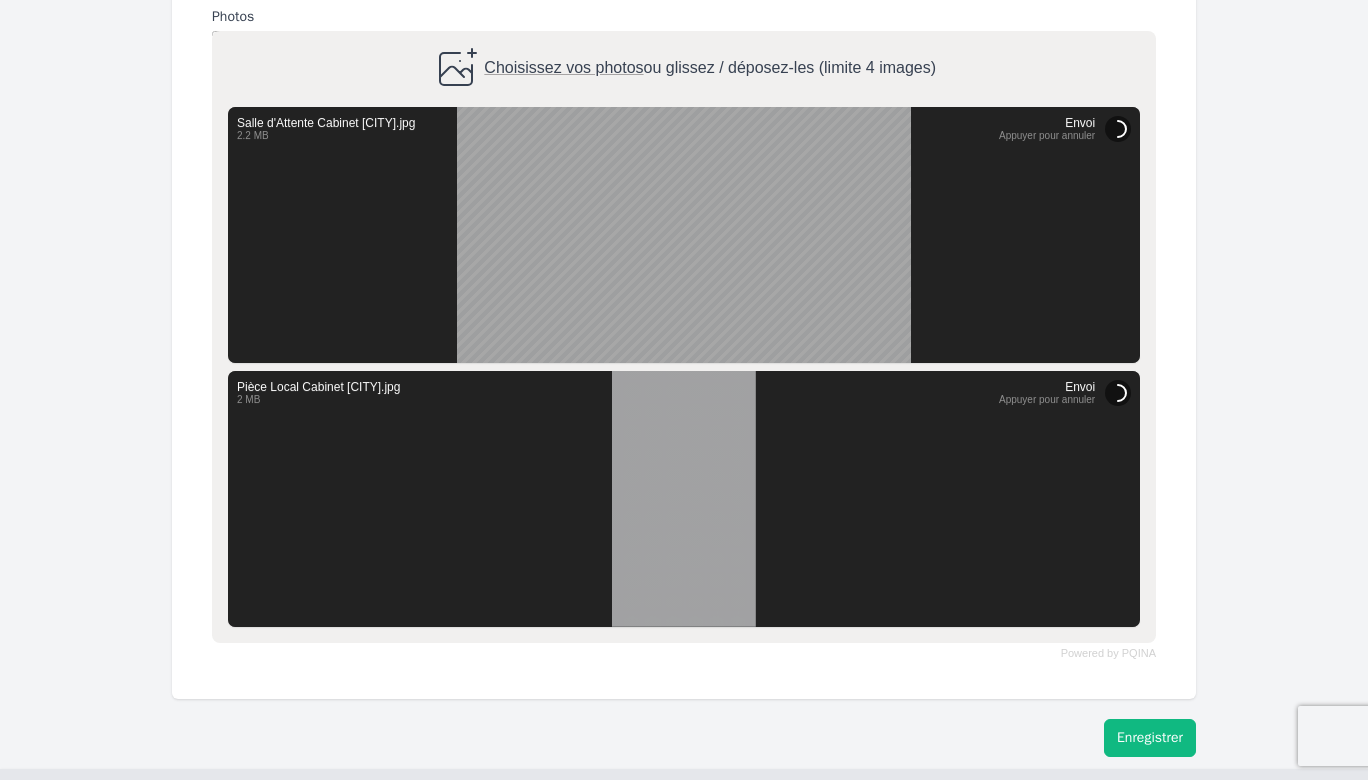click on "Enregistrer" at bounding box center [1150, 738] 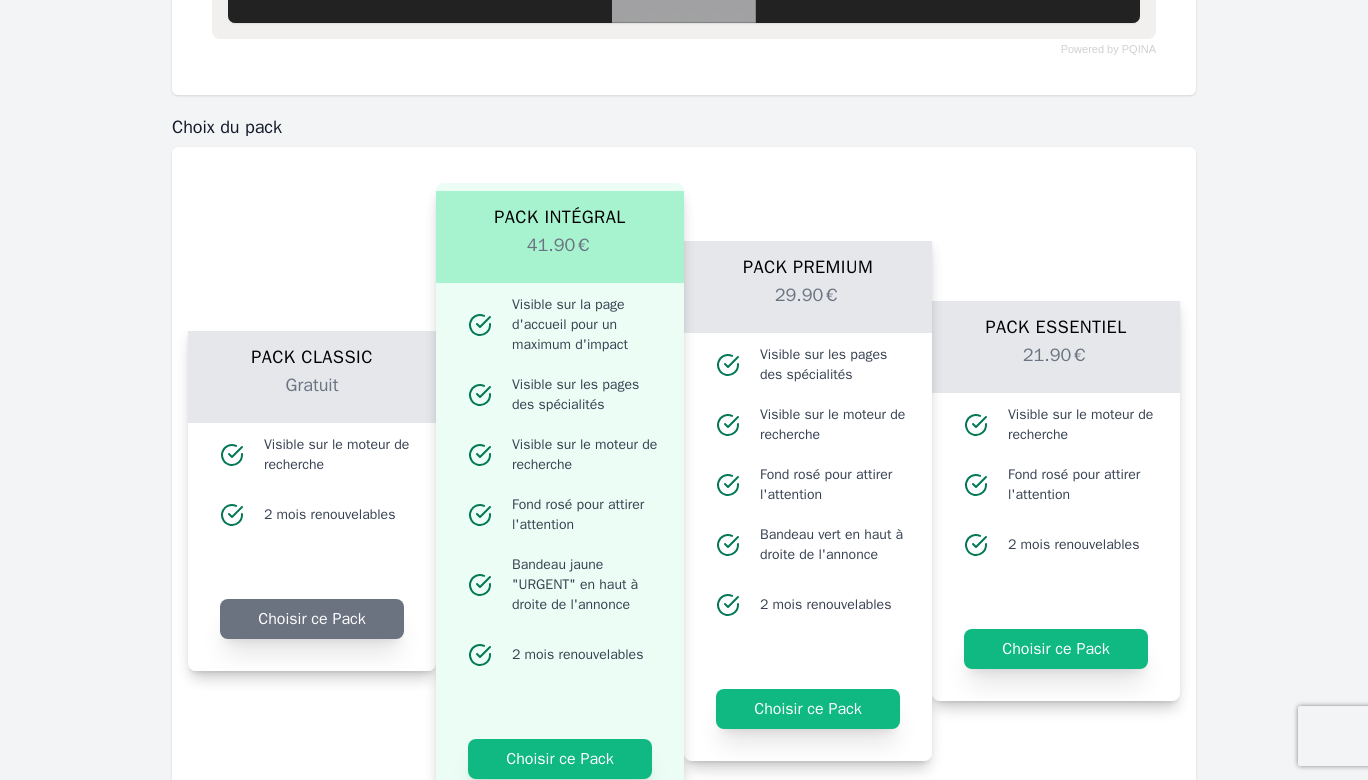 scroll, scrollTop: 1718, scrollLeft: 0, axis: vertical 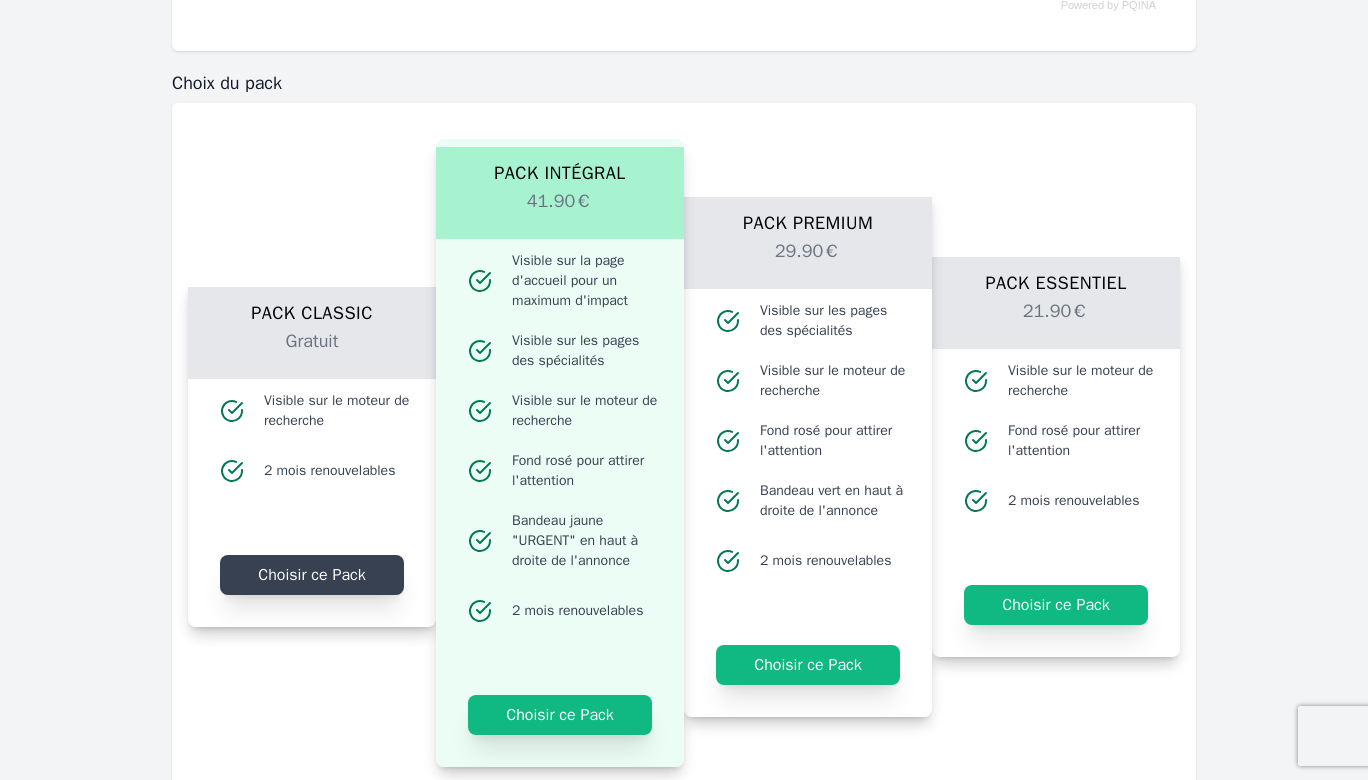 click on "Choisir ce Pack" 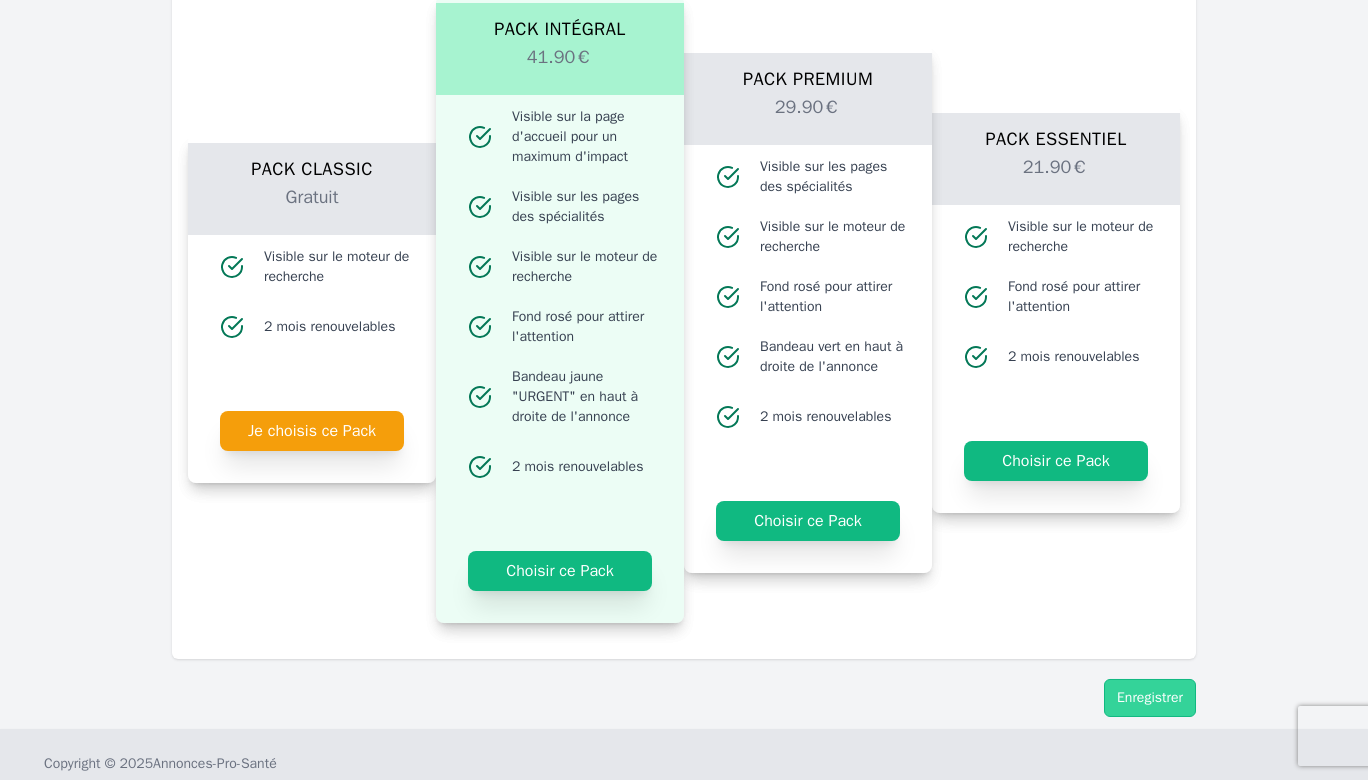 scroll, scrollTop: 1926, scrollLeft: 0, axis: vertical 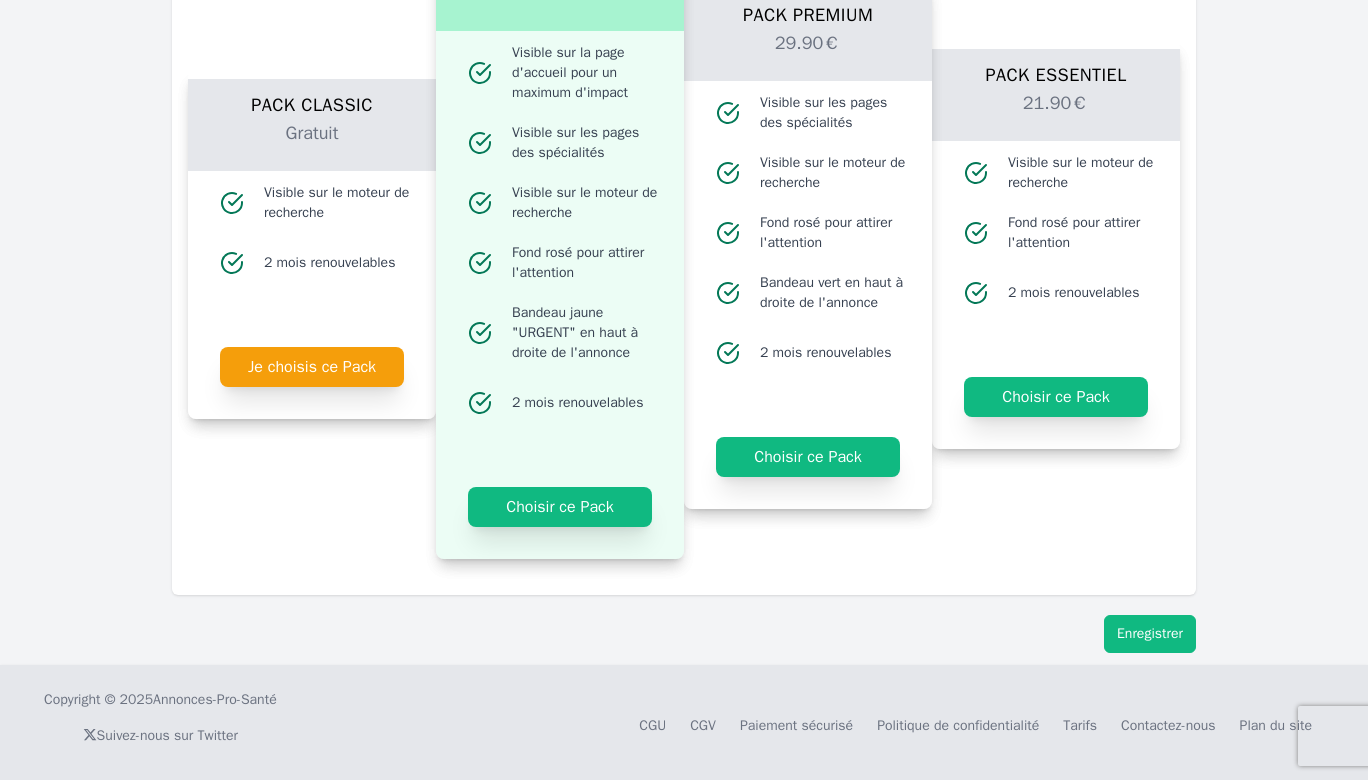 click on "Enregistrer" at bounding box center [1150, 634] 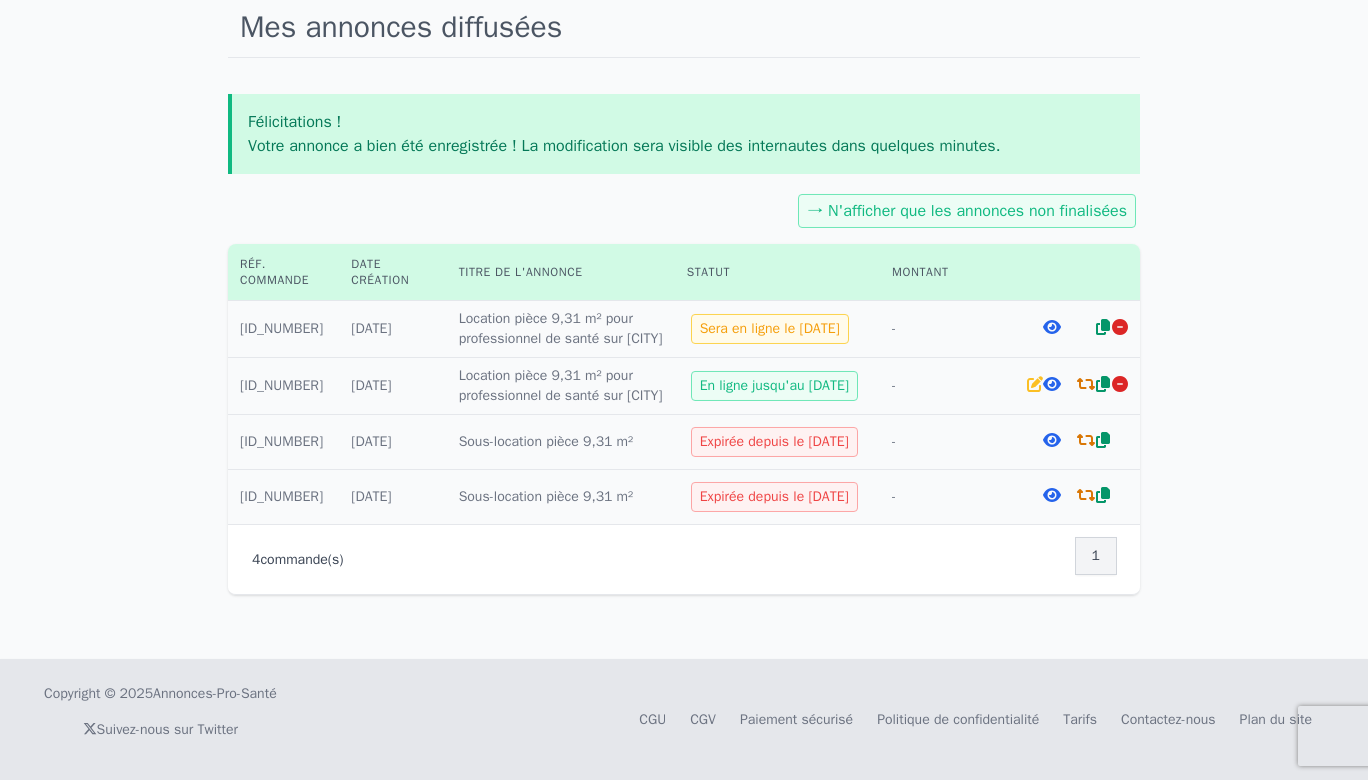 scroll, scrollTop: 257, scrollLeft: 0, axis: vertical 